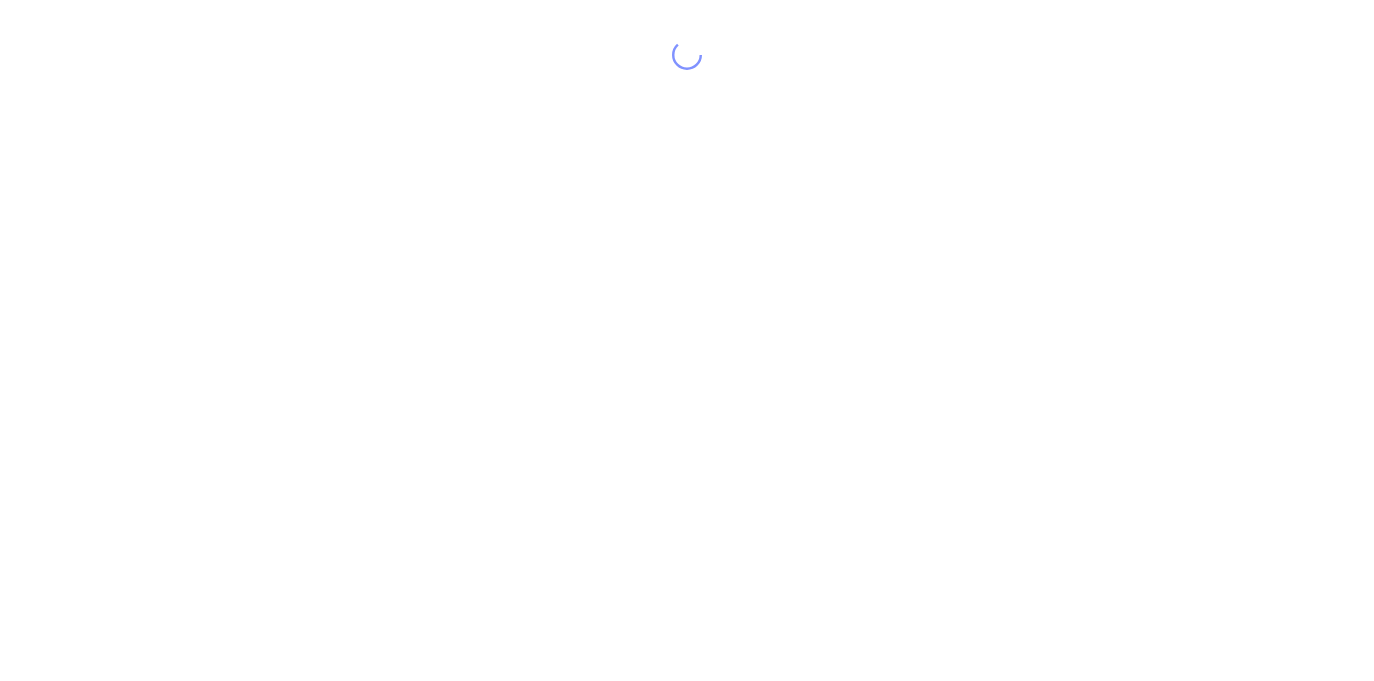 scroll, scrollTop: 0, scrollLeft: 0, axis: both 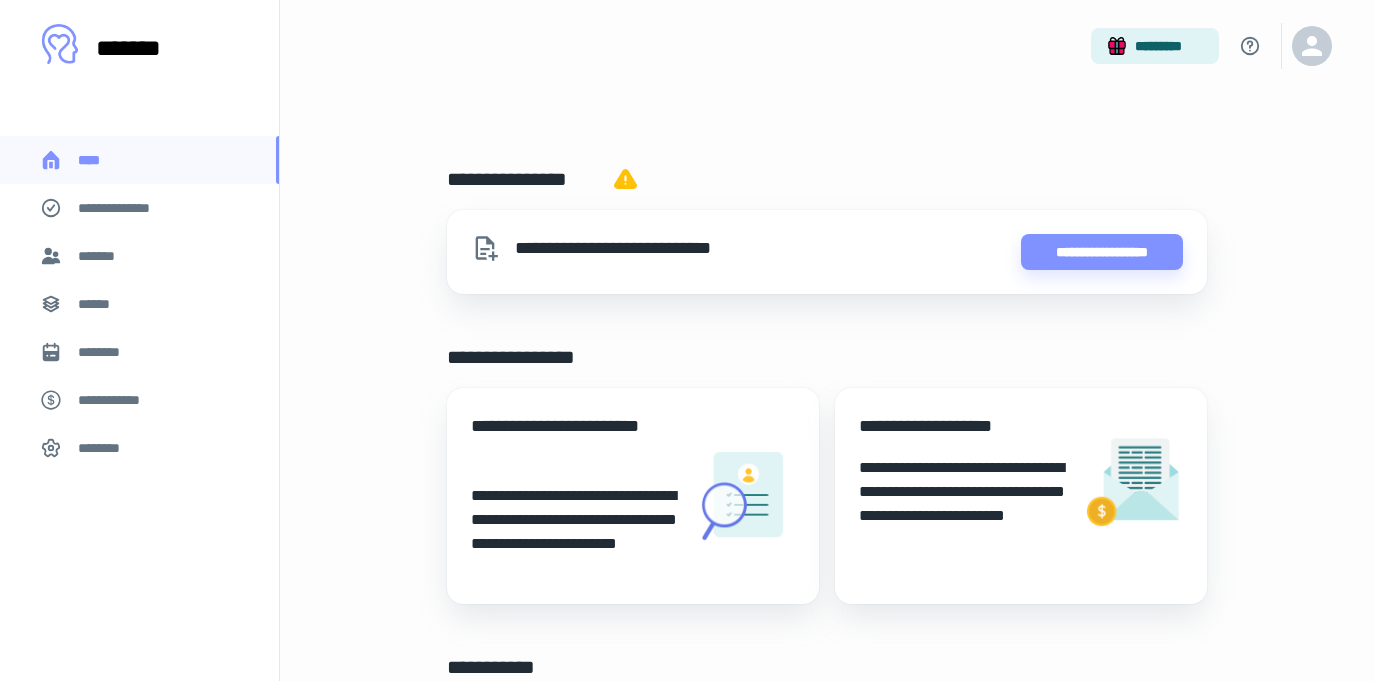click on "*******" at bounding box center (139, 256) 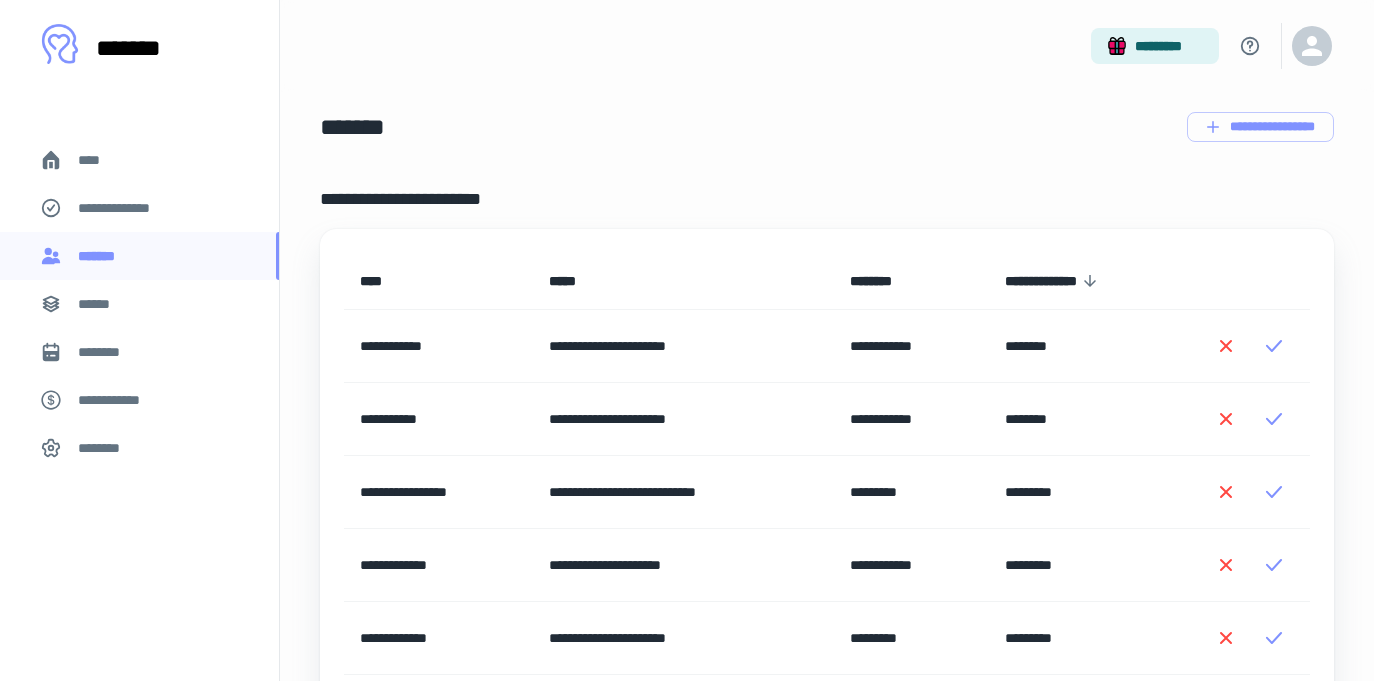 scroll, scrollTop: 0, scrollLeft: 0, axis: both 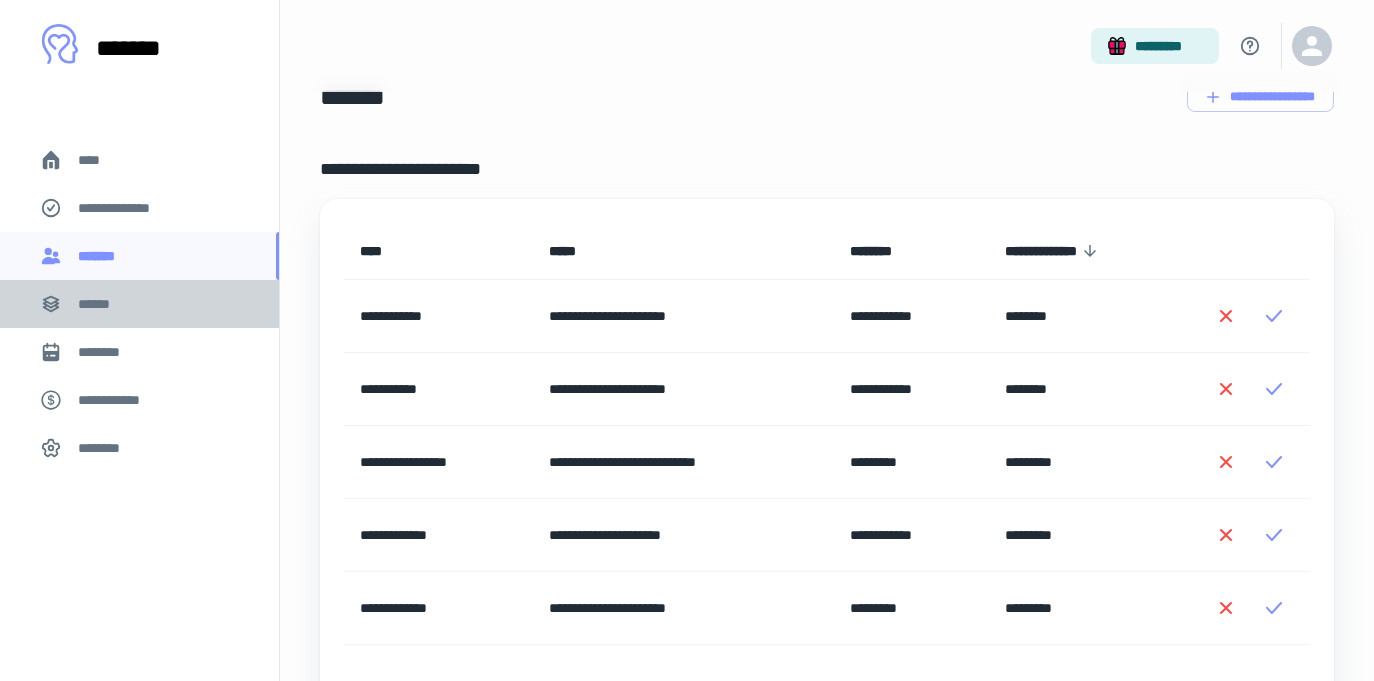 click on "******" at bounding box center (139, 304) 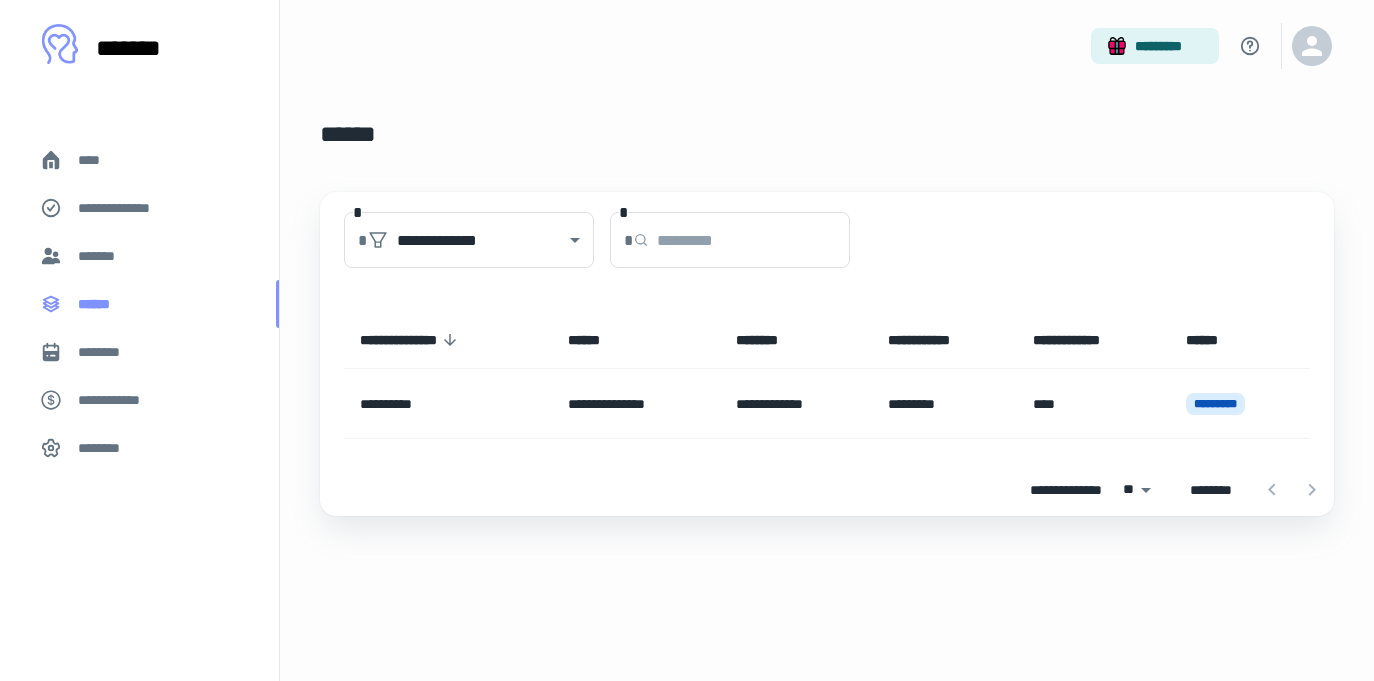 scroll, scrollTop: 0, scrollLeft: 0, axis: both 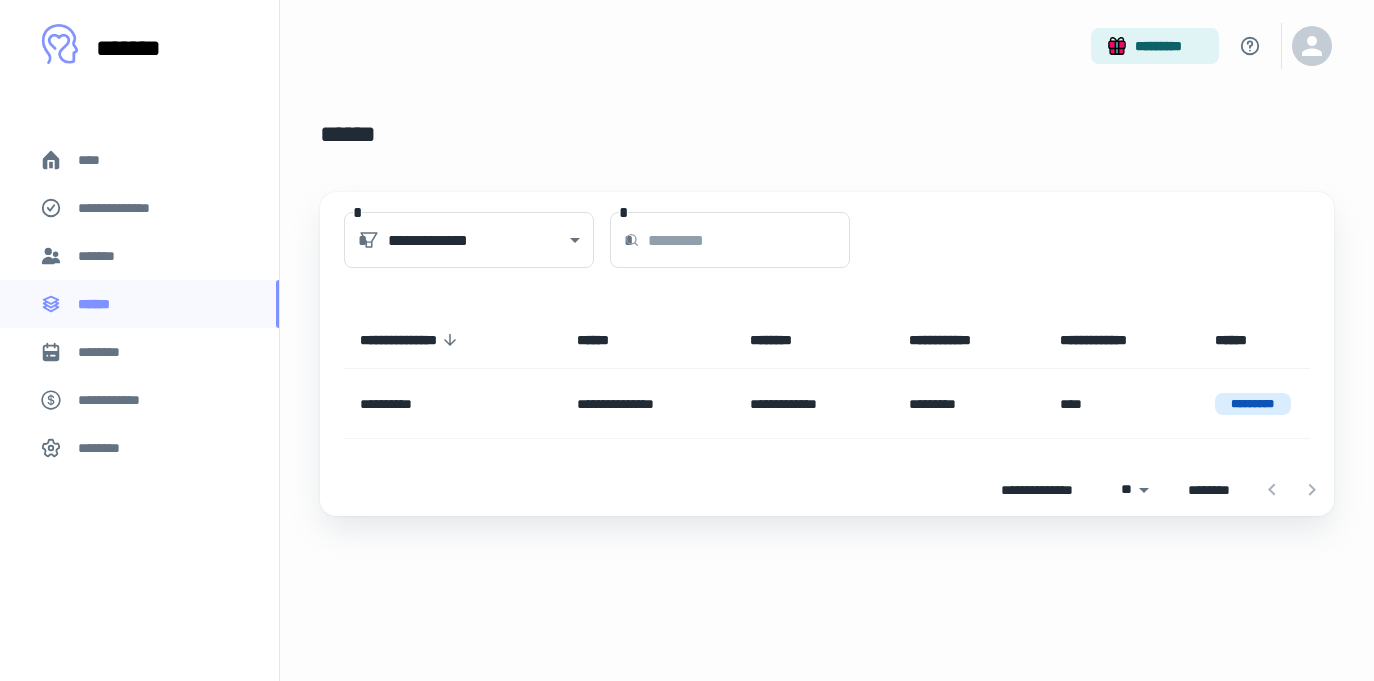 click on "****" at bounding box center (97, 160) 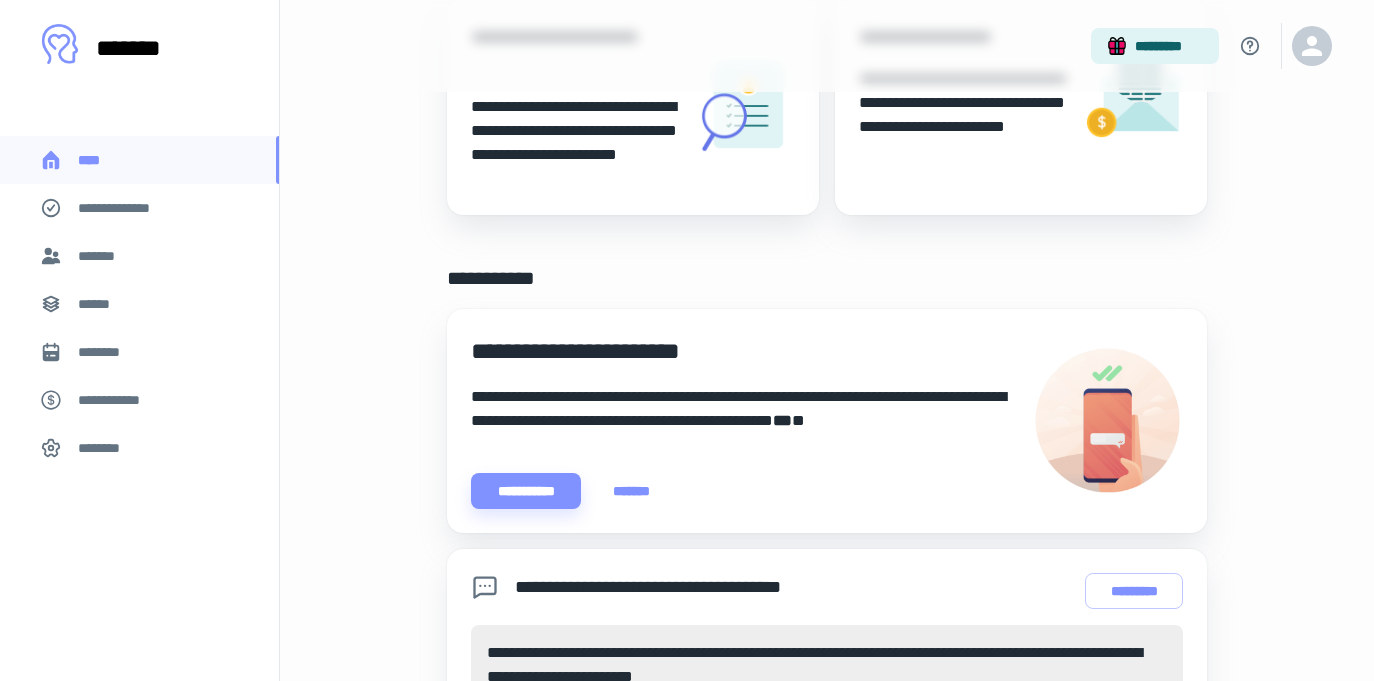 scroll, scrollTop: 397, scrollLeft: 0, axis: vertical 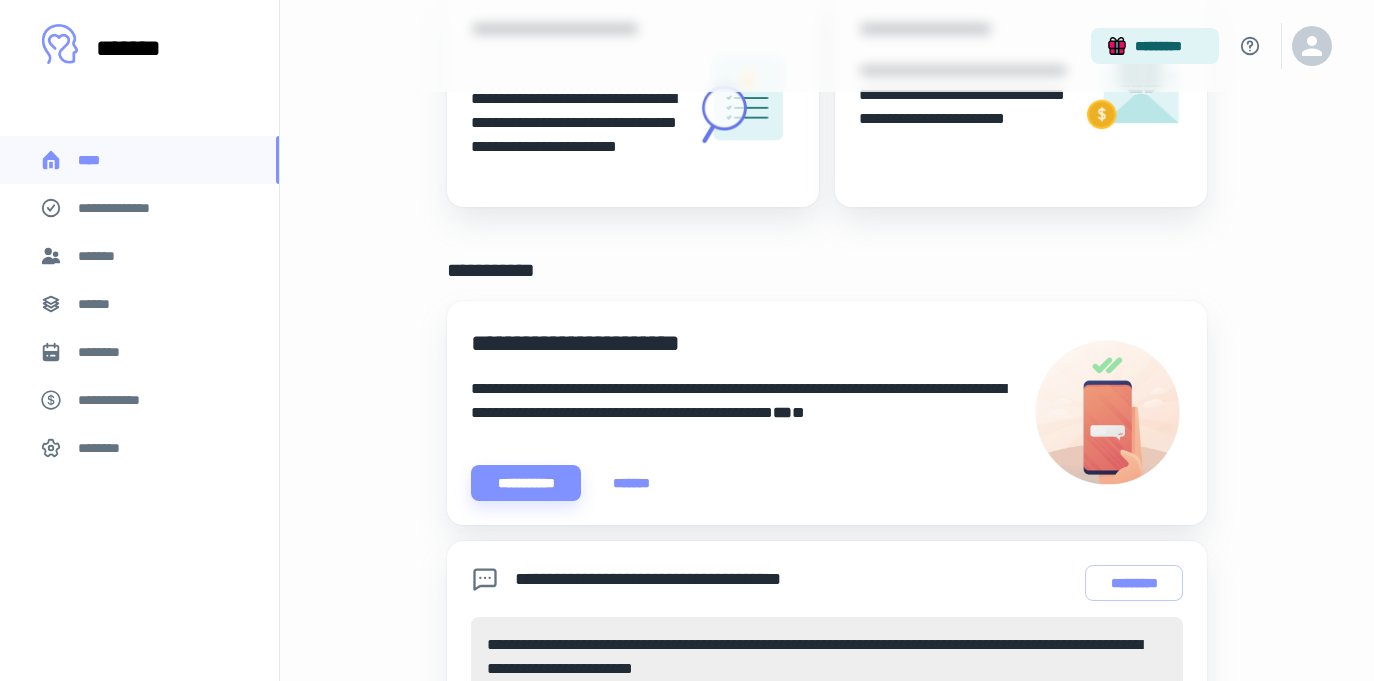 click on "*******" at bounding box center [100, 256] 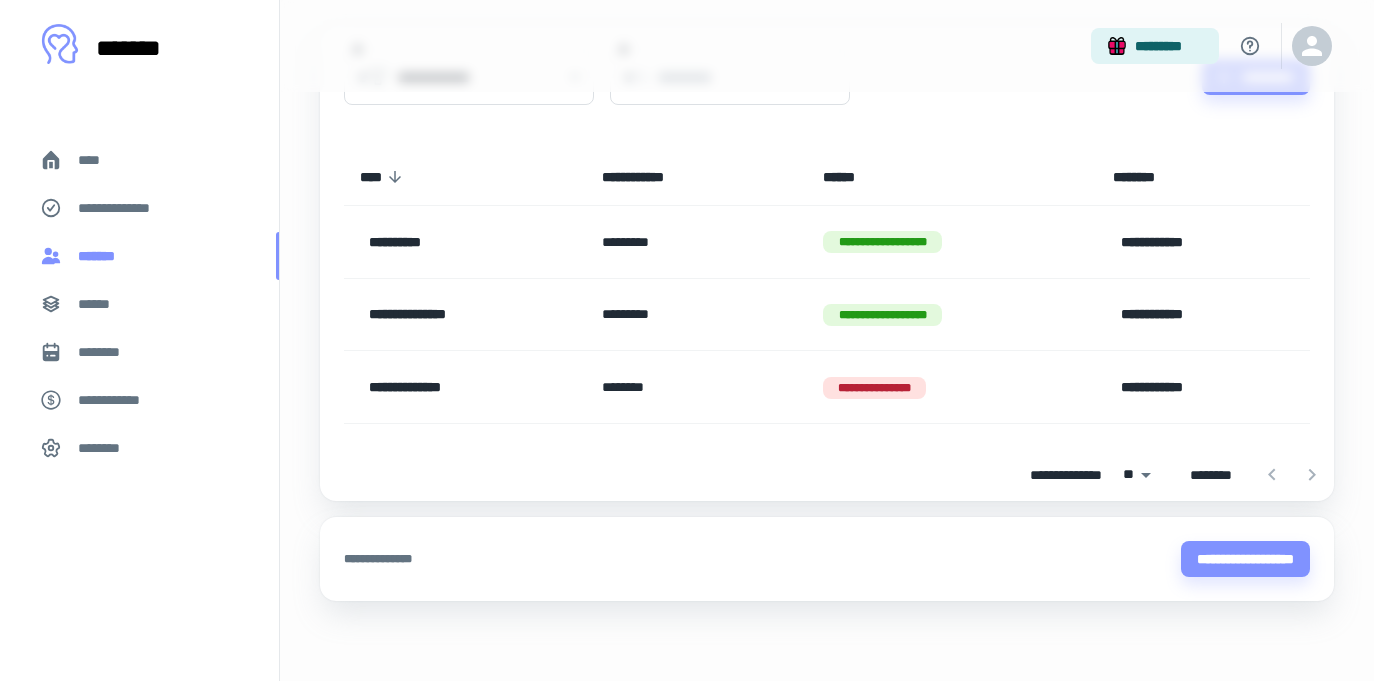 scroll, scrollTop: 0, scrollLeft: 0, axis: both 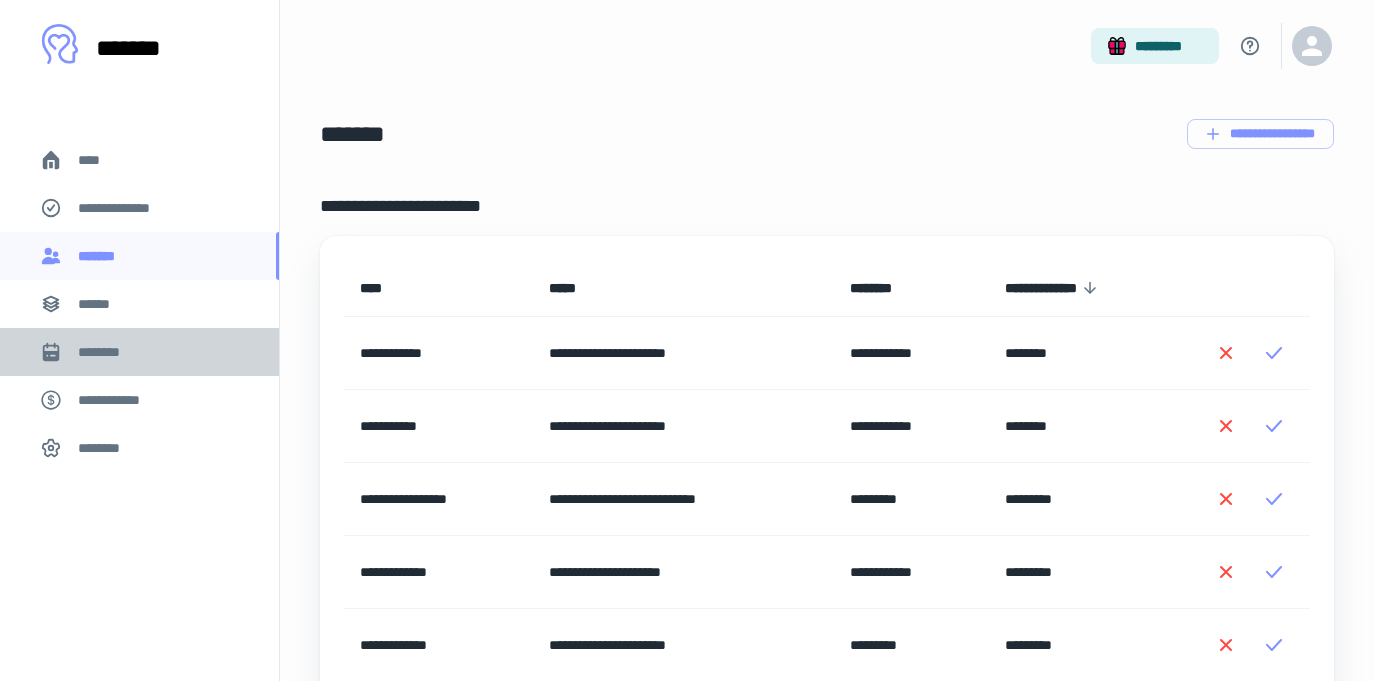 click on "********" at bounding box center [139, 352] 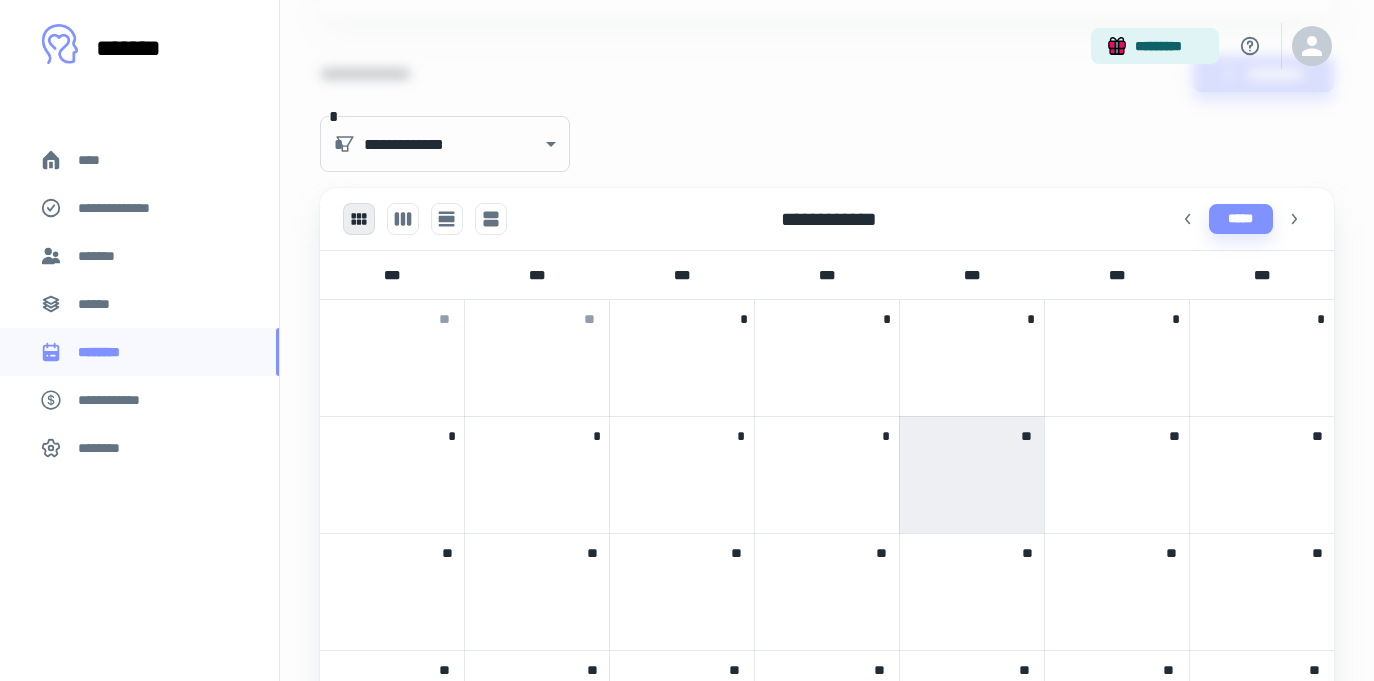 scroll, scrollTop: 751, scrollLeft: 0, axis: vertical 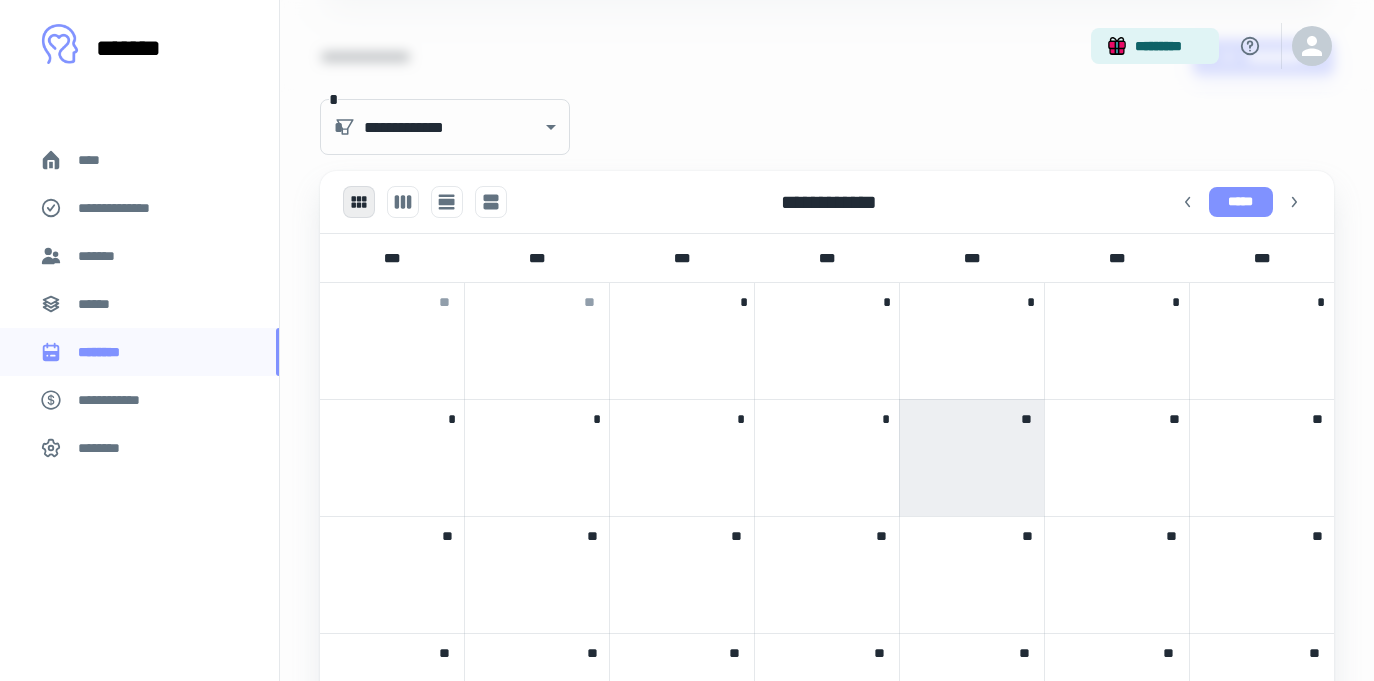 click on "*****" at bounding box center [1241, 202] 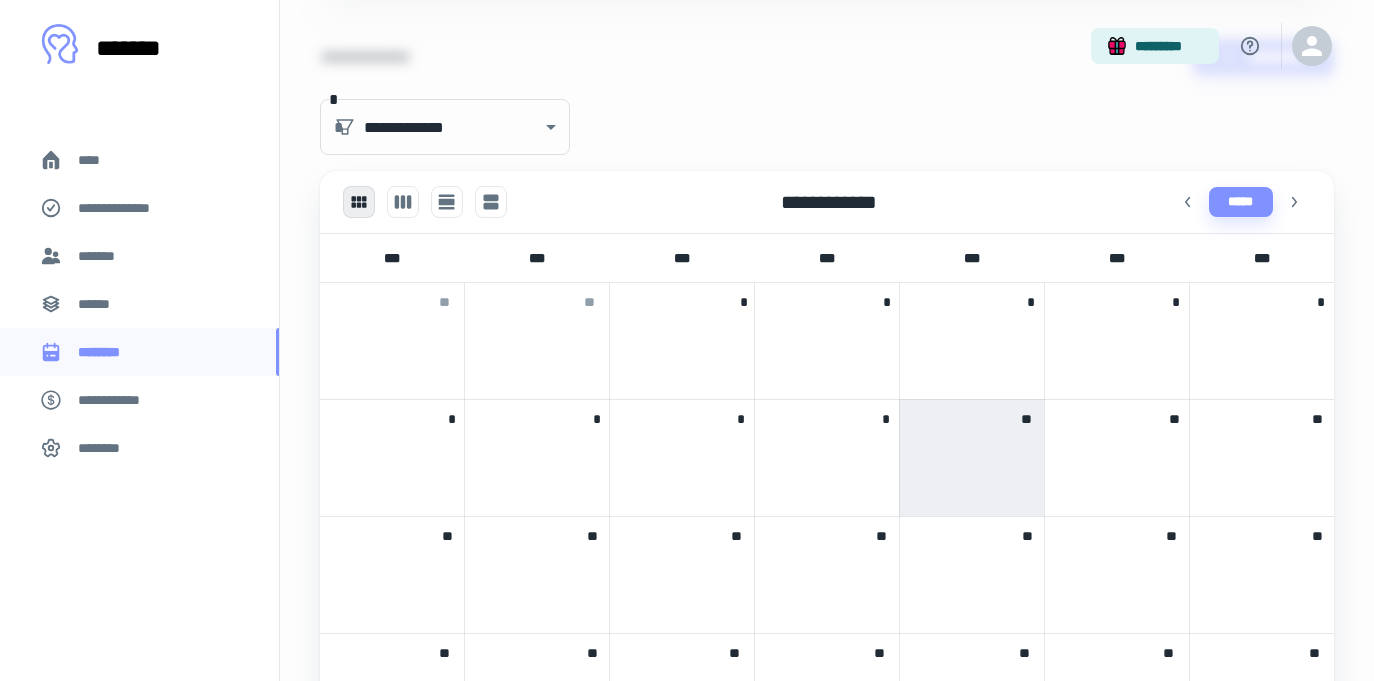 click at bounding box center [972, 447] 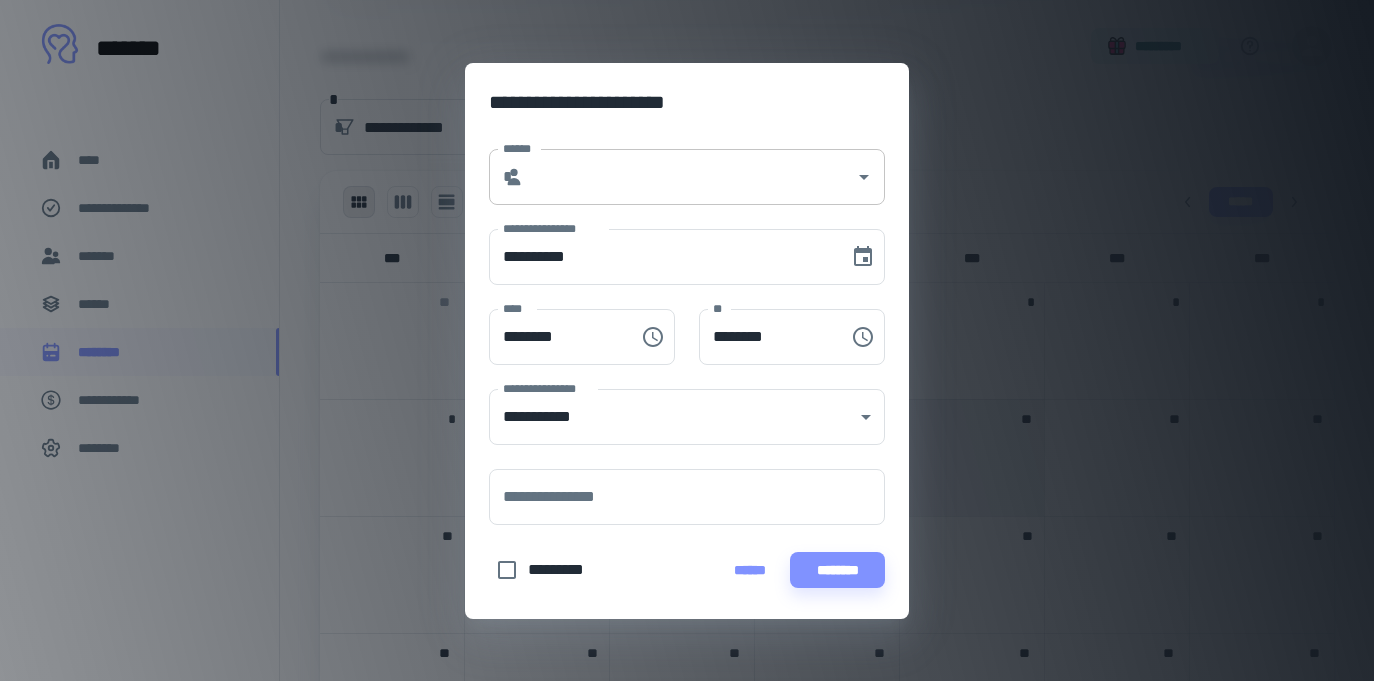 click on "******" at bounding box center [689, 177] 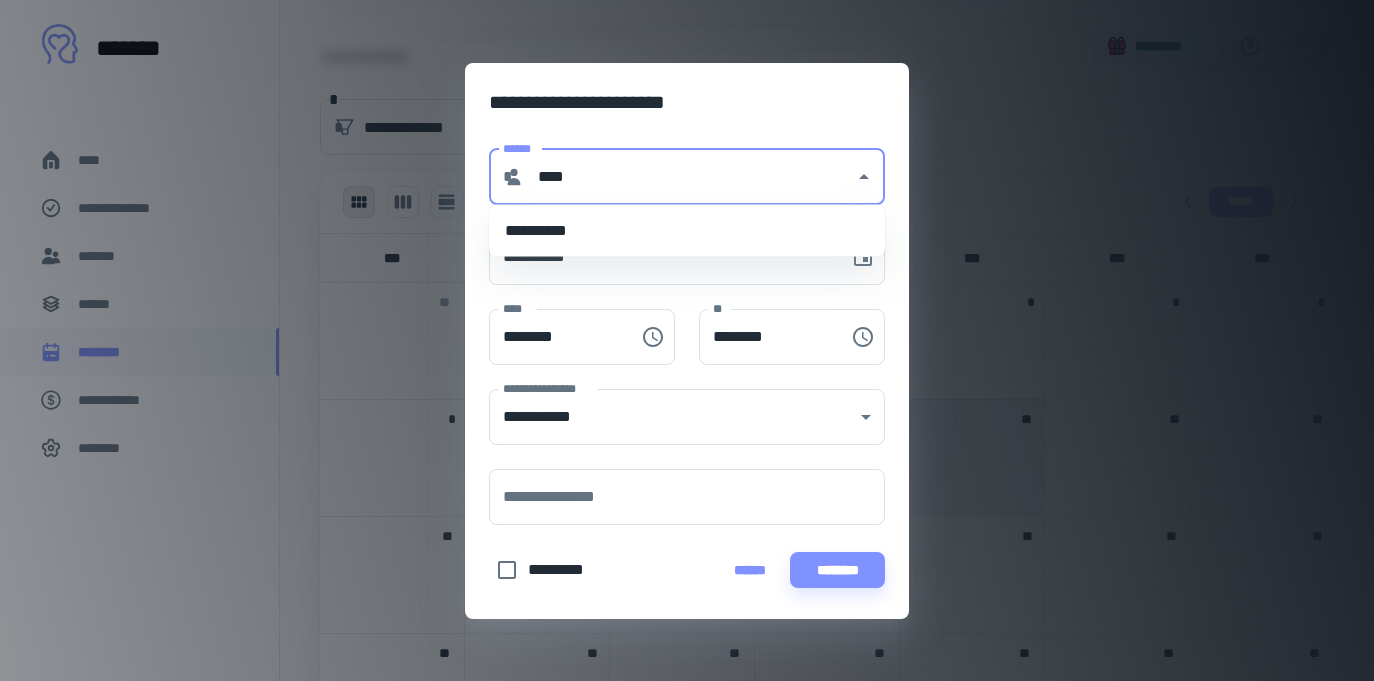 click on "**********" at bounding box center [687, 231] 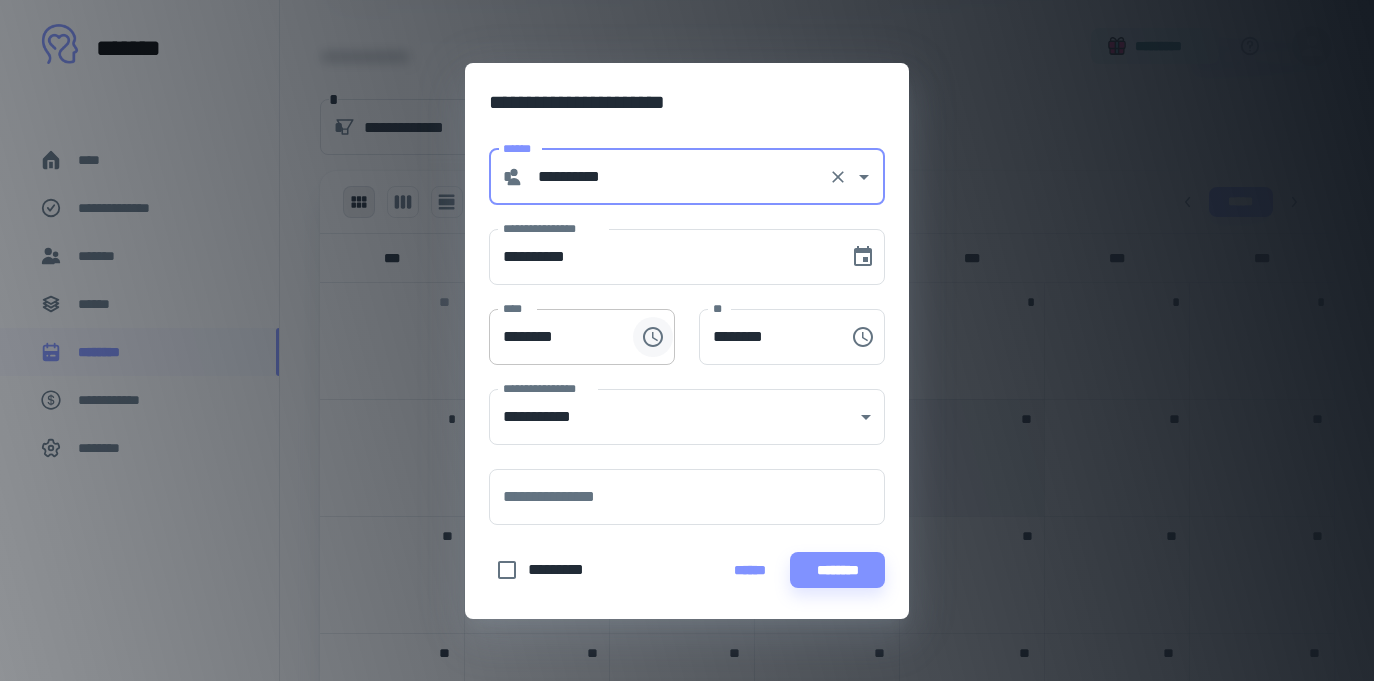 type on "**********" 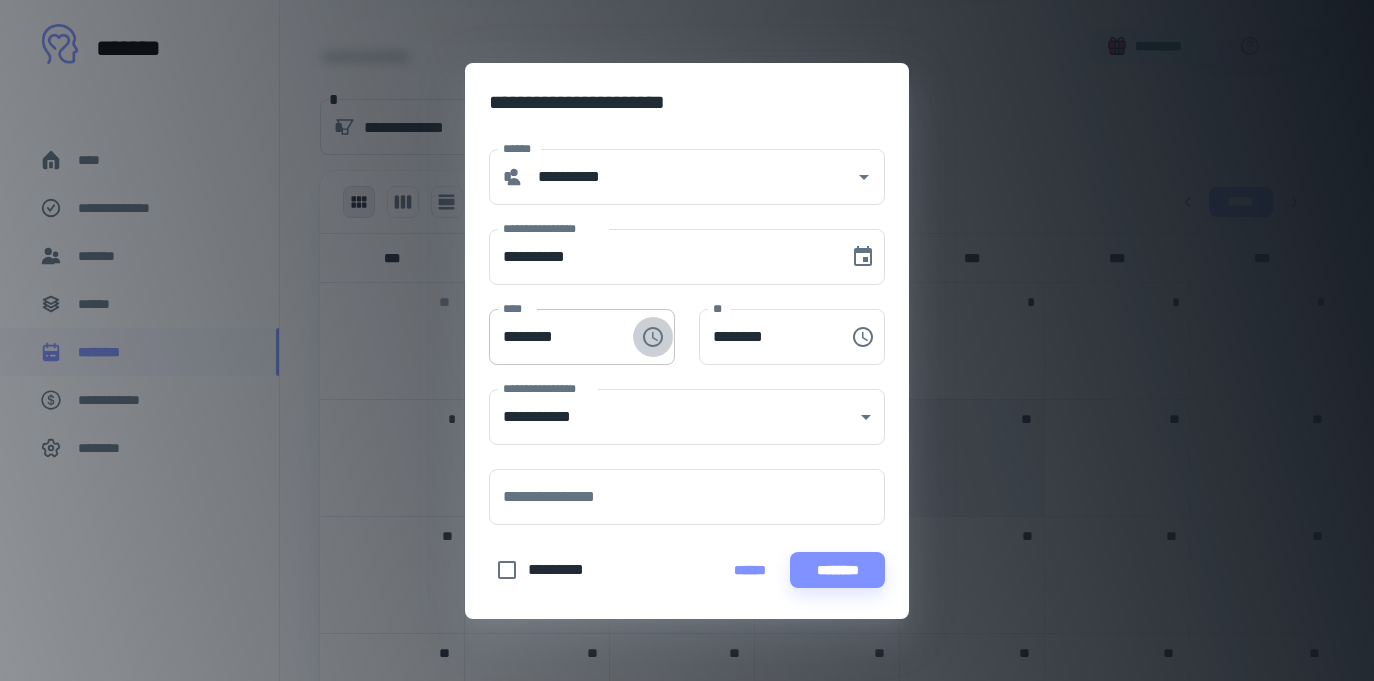click 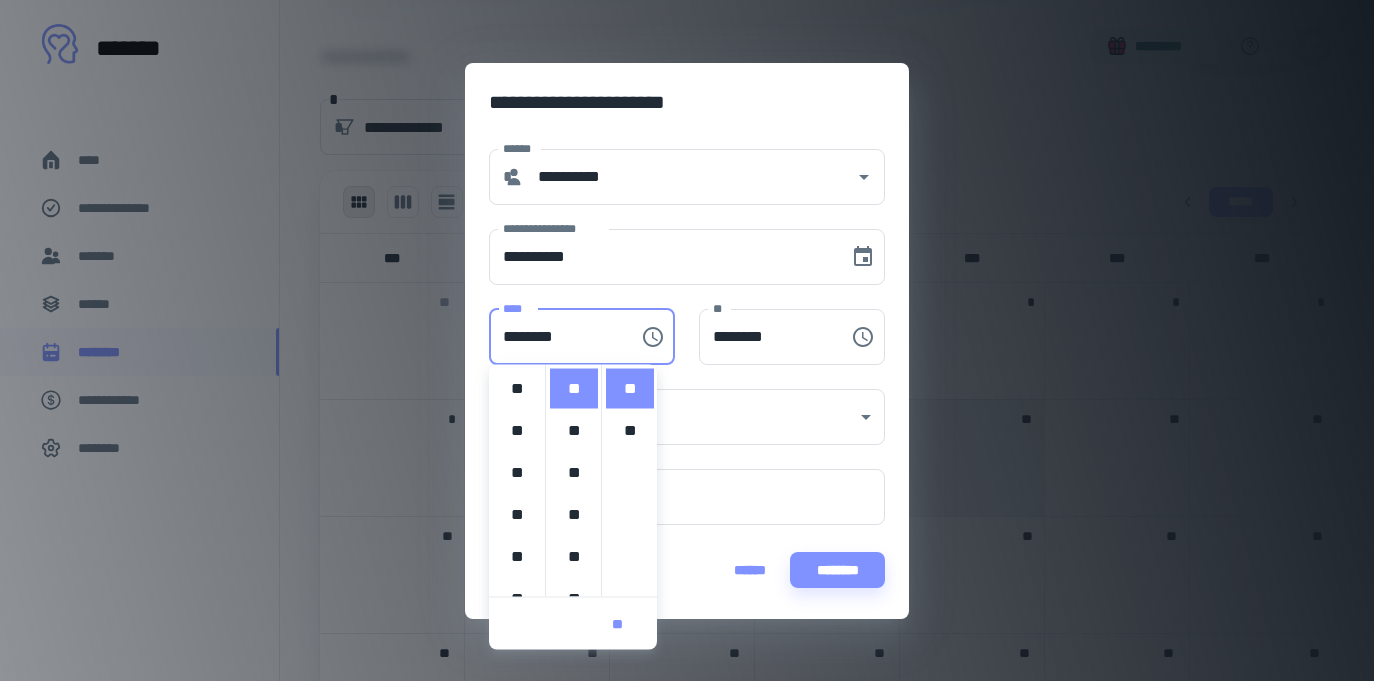 scroll, scrollTop: 420, scrollLeft: 0, axis: vertical 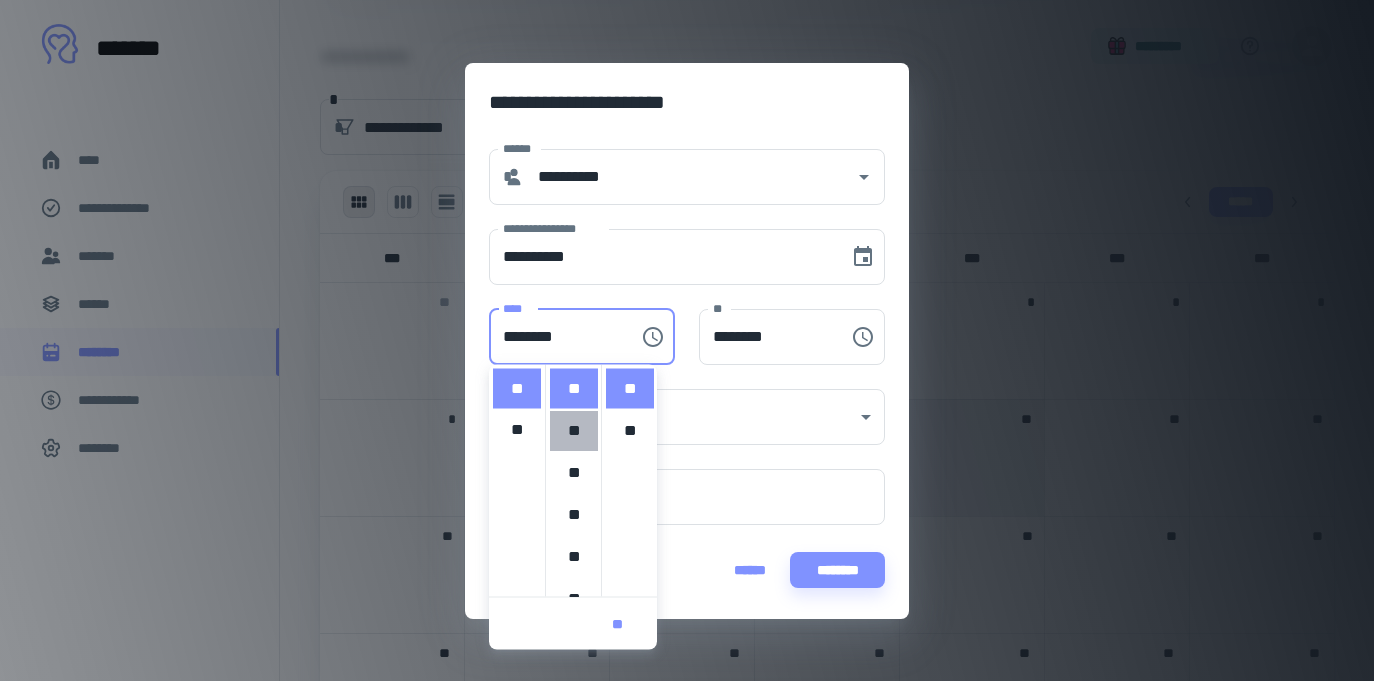 click on "**" at bounding box center [574, 431] 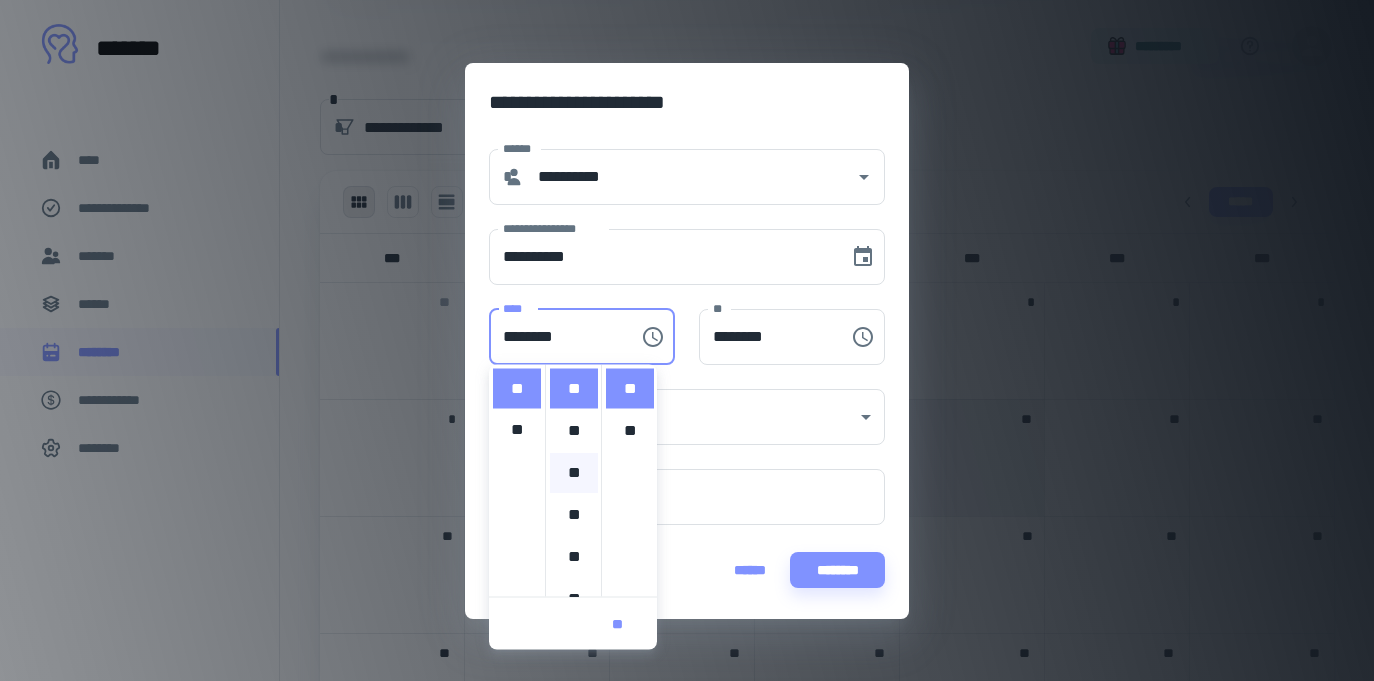 scroll, scrollTop: 0, scrollLeft: 0, axis: both 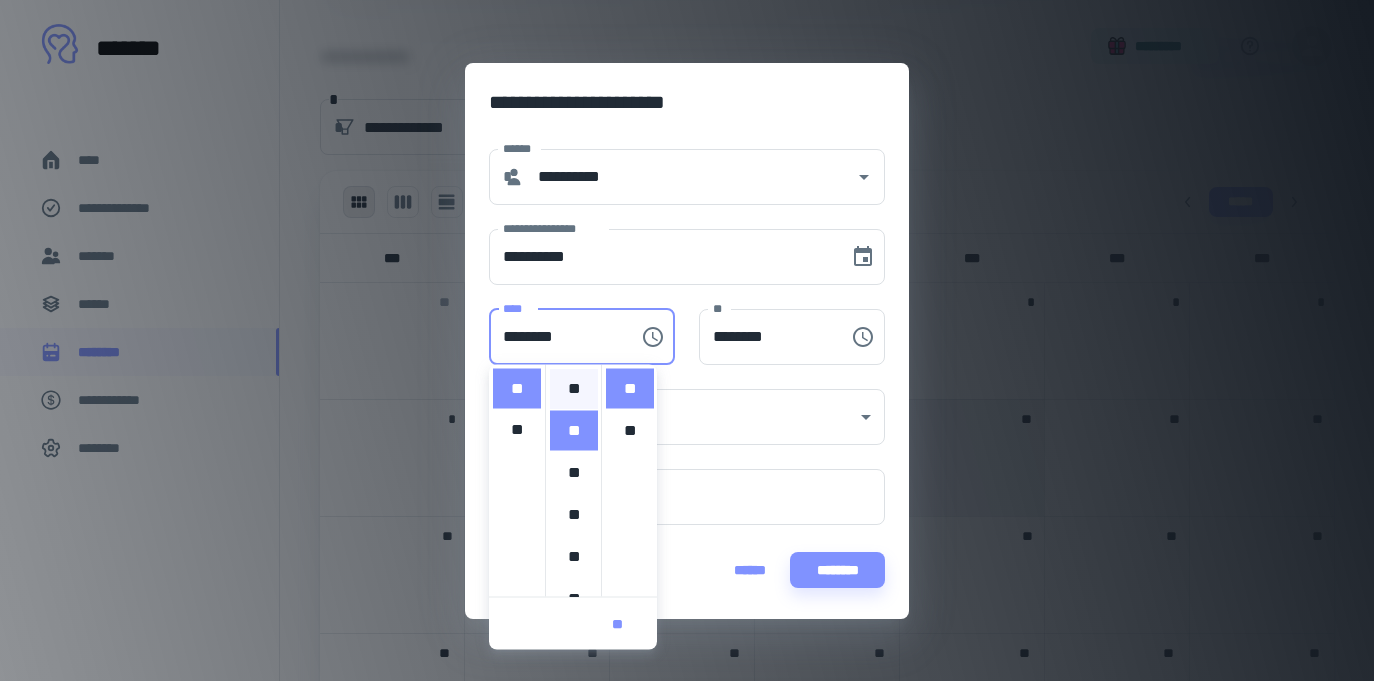 click on "**" at bounding box center [574, 389] 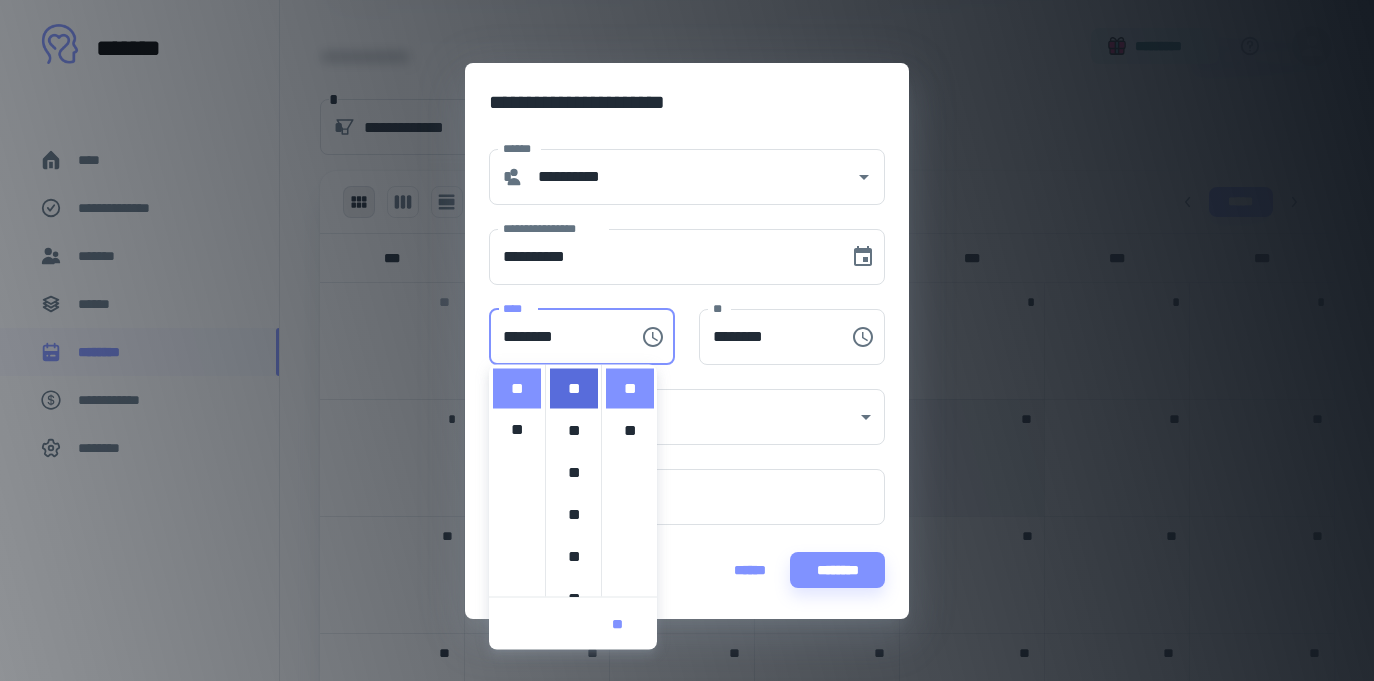 type on "********" 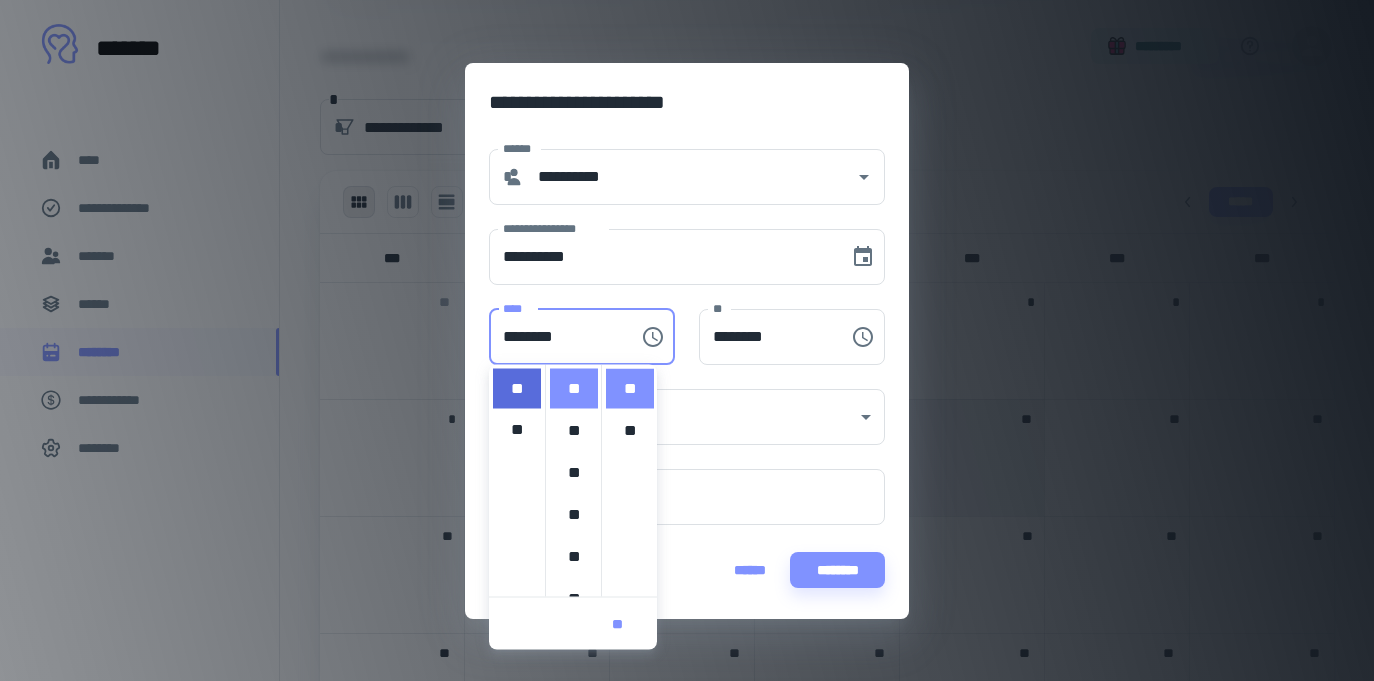 type on "********" 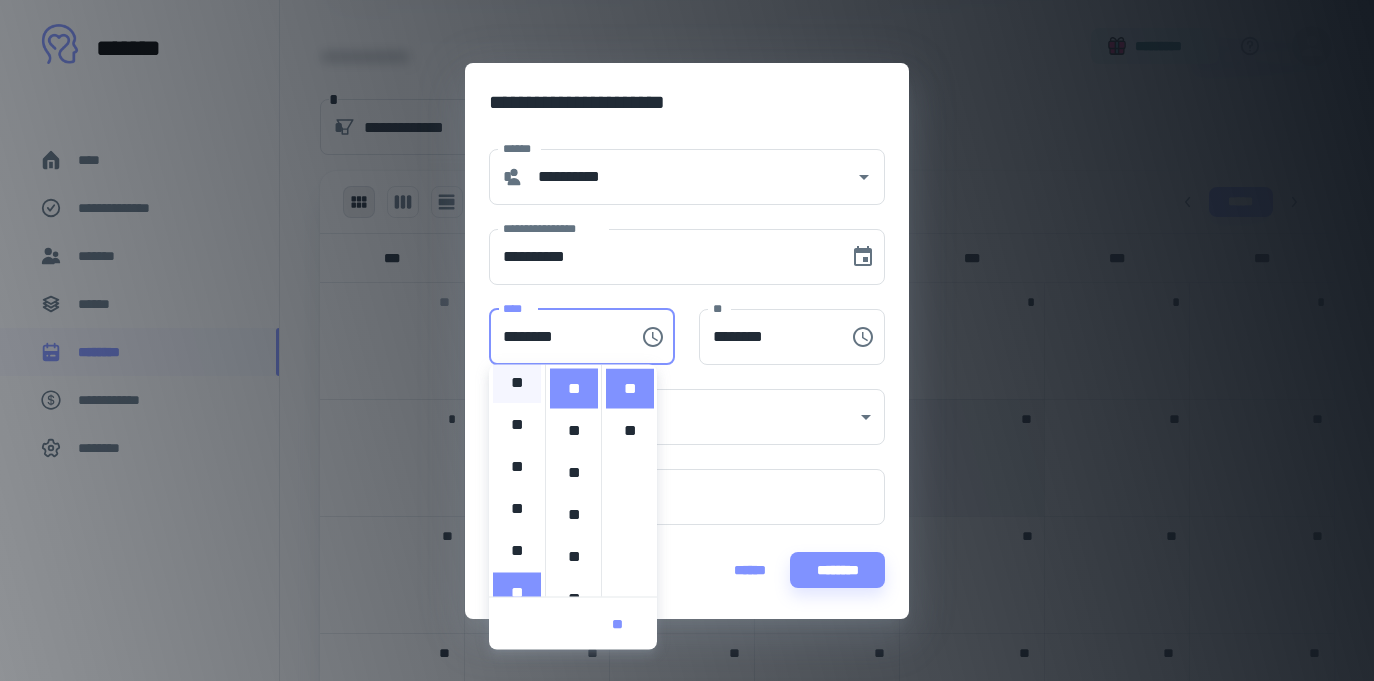 click on "**" at bounding box center (517, 383) 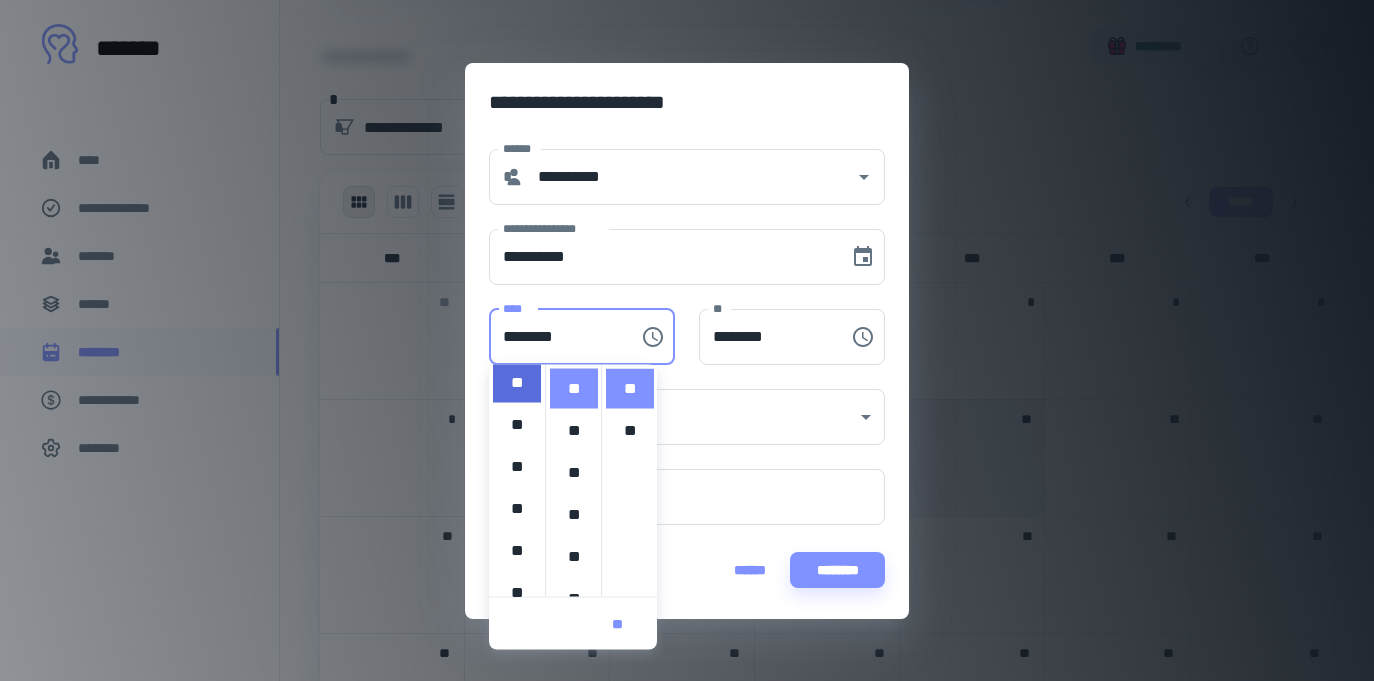 type on "********" 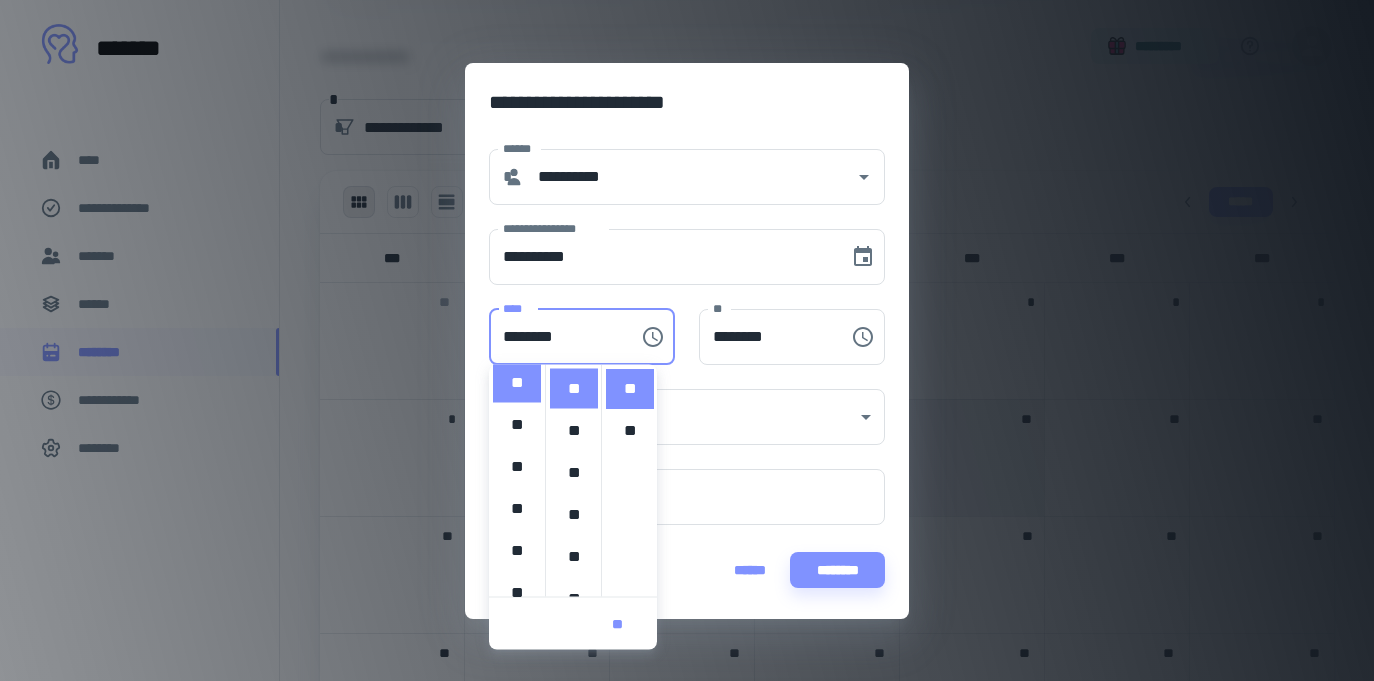 scroll, scrollTop: 210, scrollLeft: 0, axis: vertical 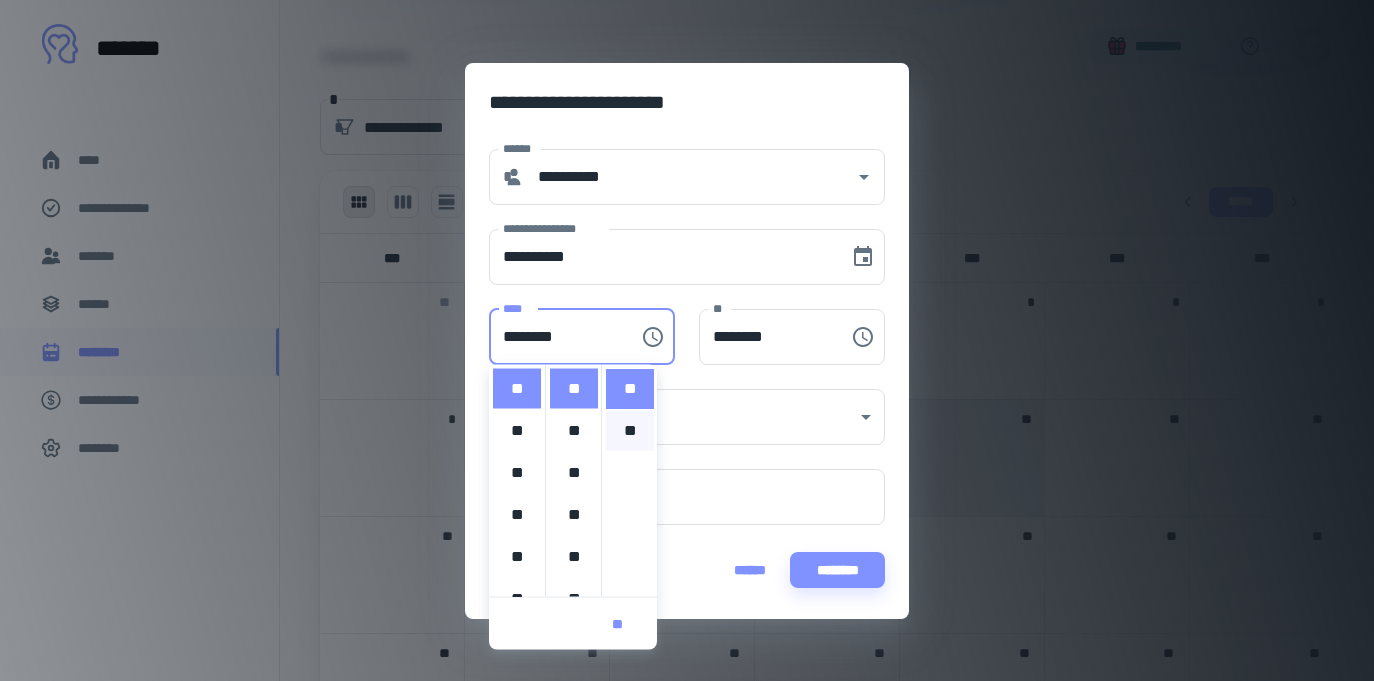 click on "**" at bounding box center [630, 431] 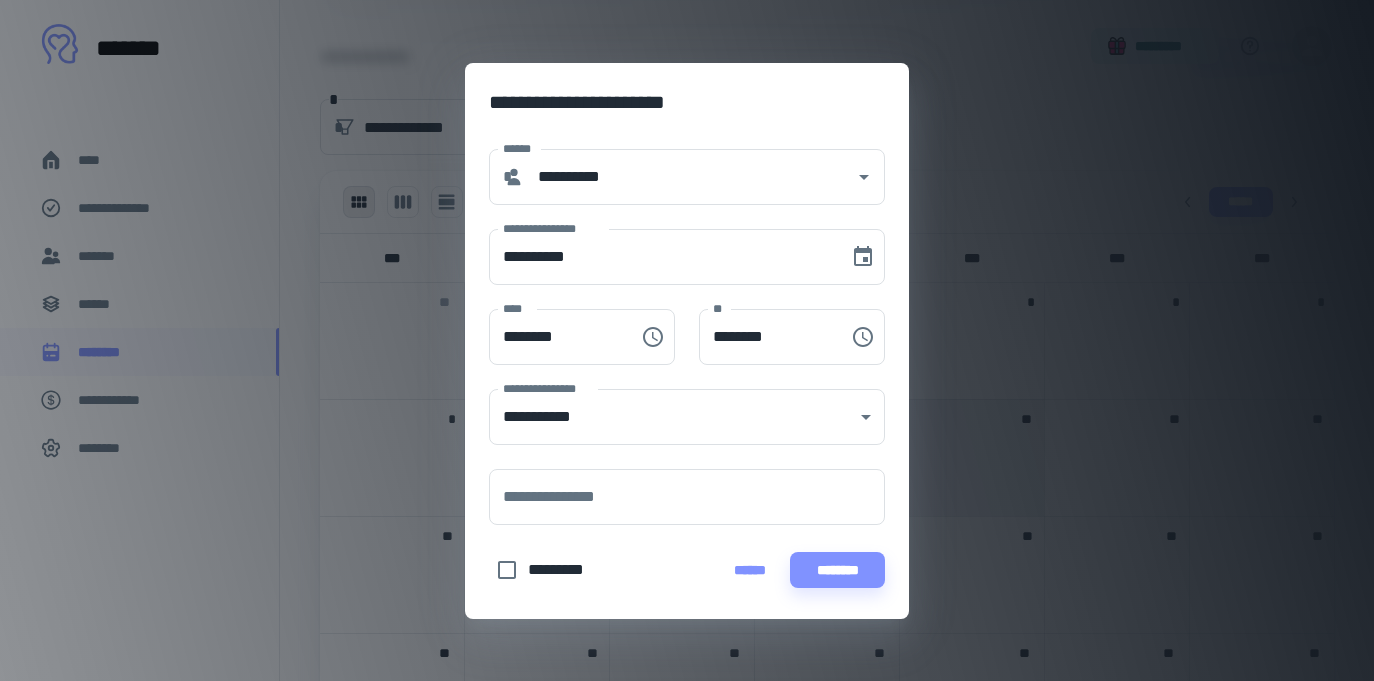type on "********" 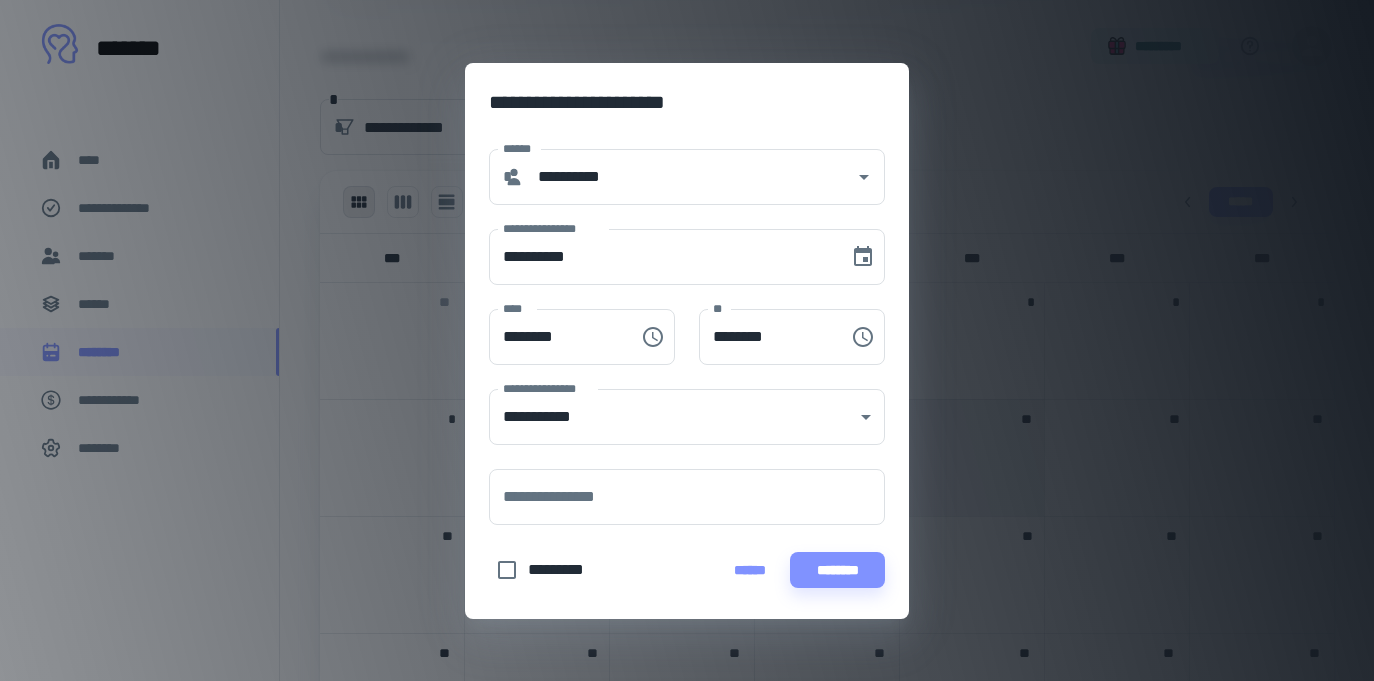 type on "********" 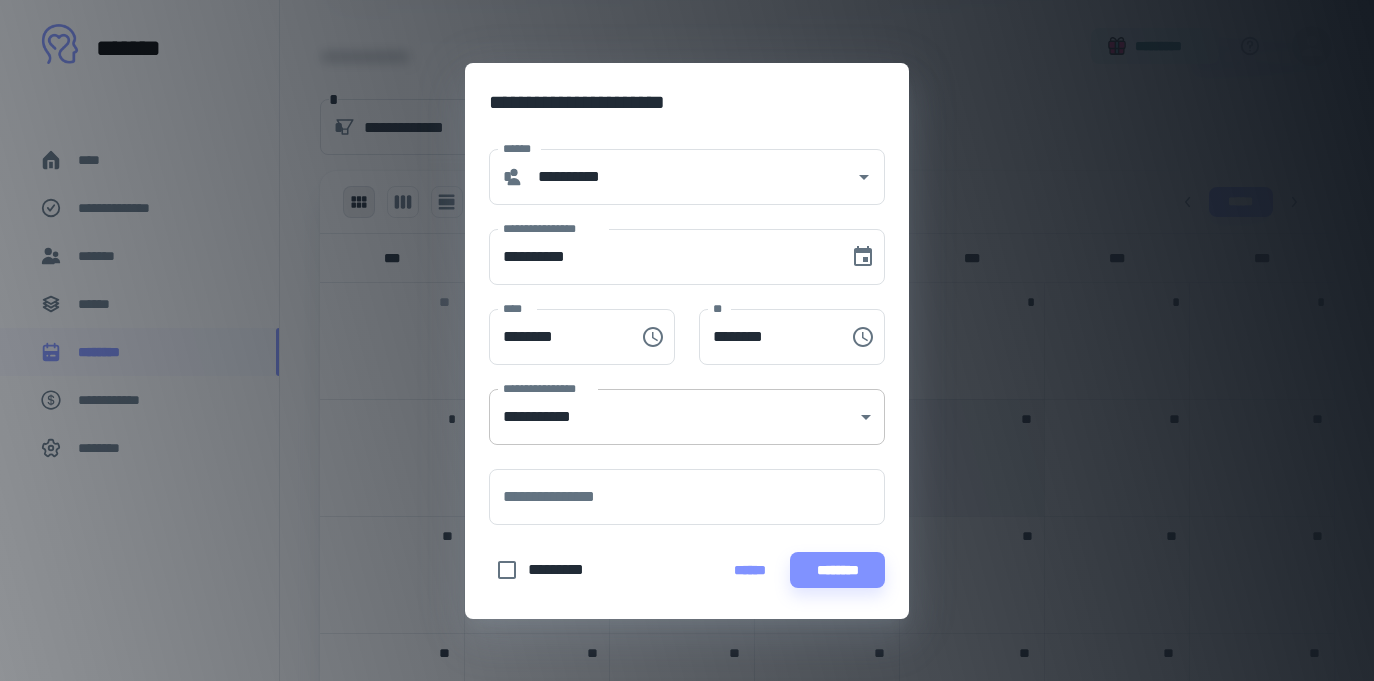 scroll, scrollTop: 42, scrollLeft: 0, axis: vertical 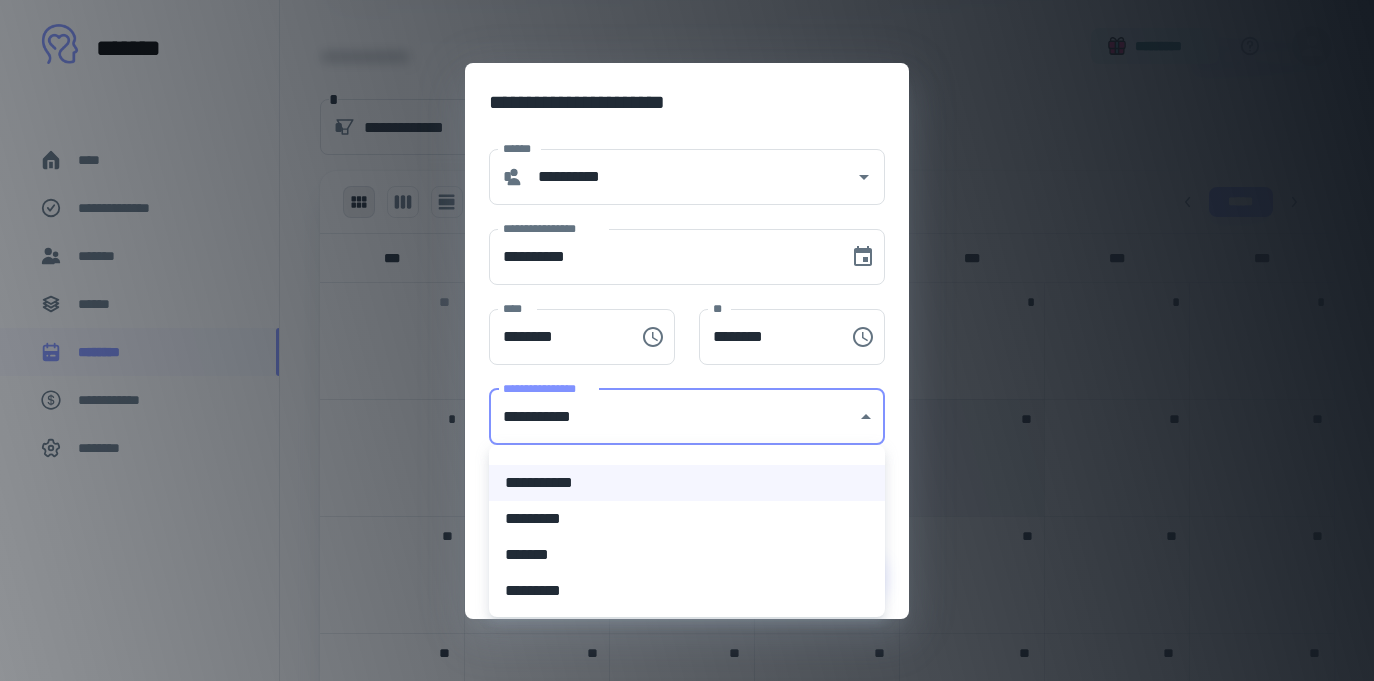 click on "[NUMBER] [STREET], [CITY], [STATE]" at bounding box center [687, -411] 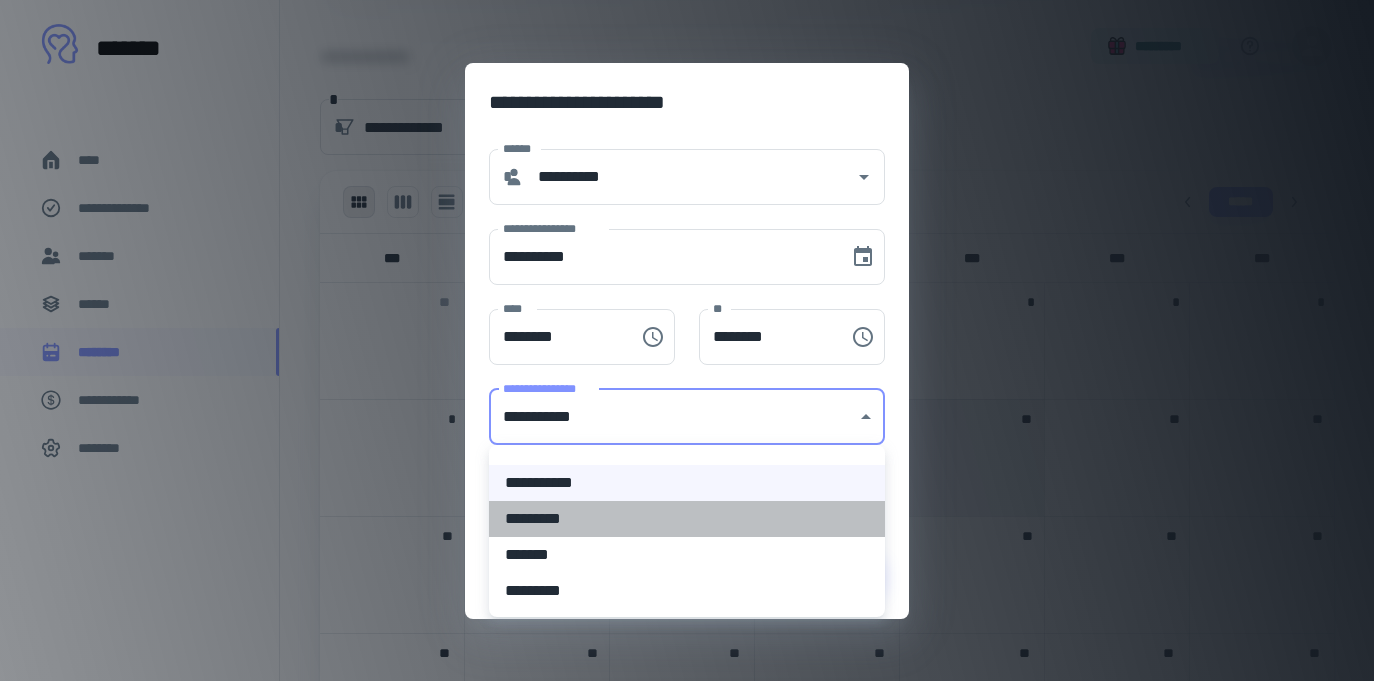 click on "*********" at bounding box center (687, 519) 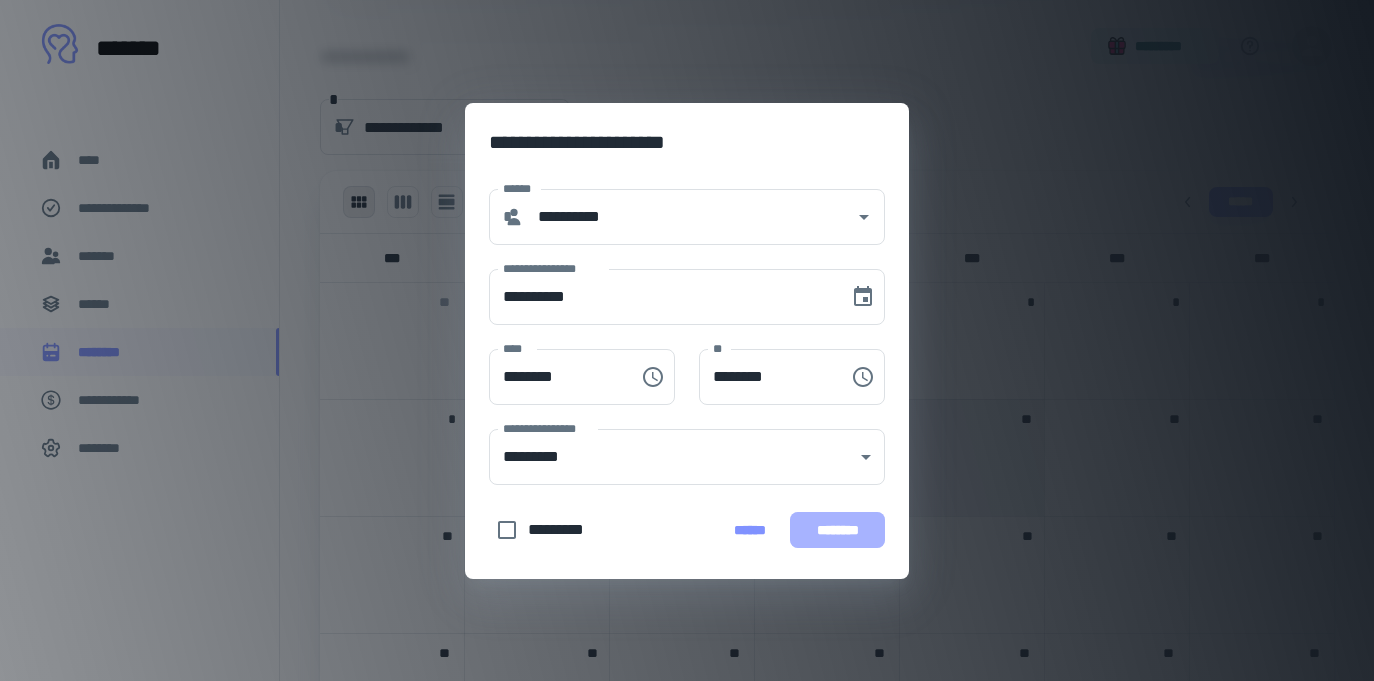 click on "********" at bounding box center [837, 530] 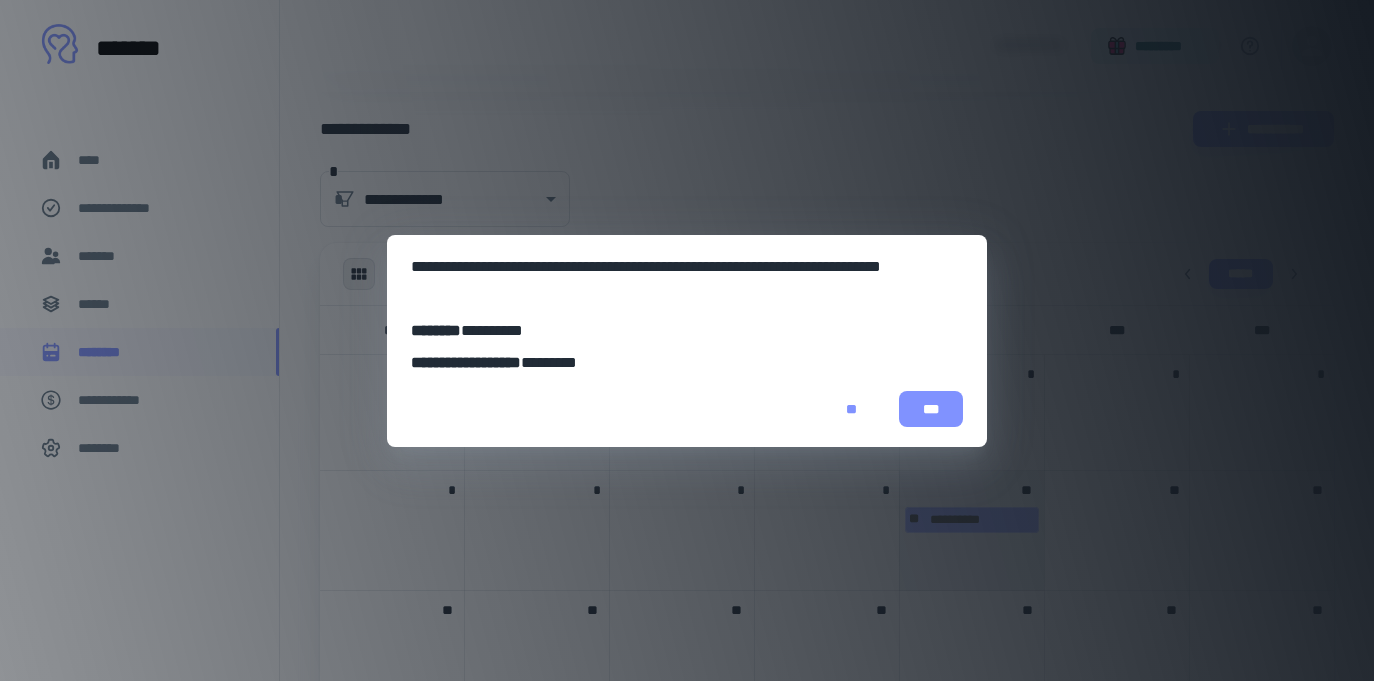 click on "***" at bounding box center [931, 409] 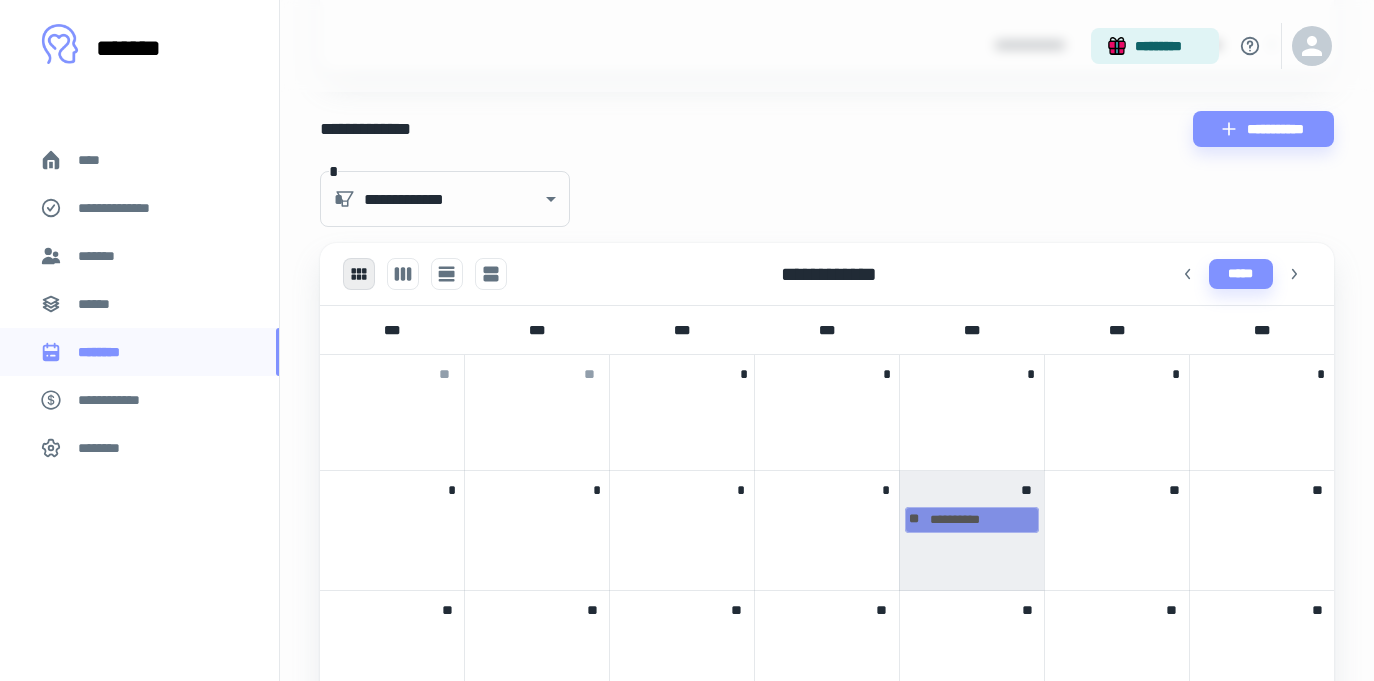 click on "**********" at bounding box center (972, 520) 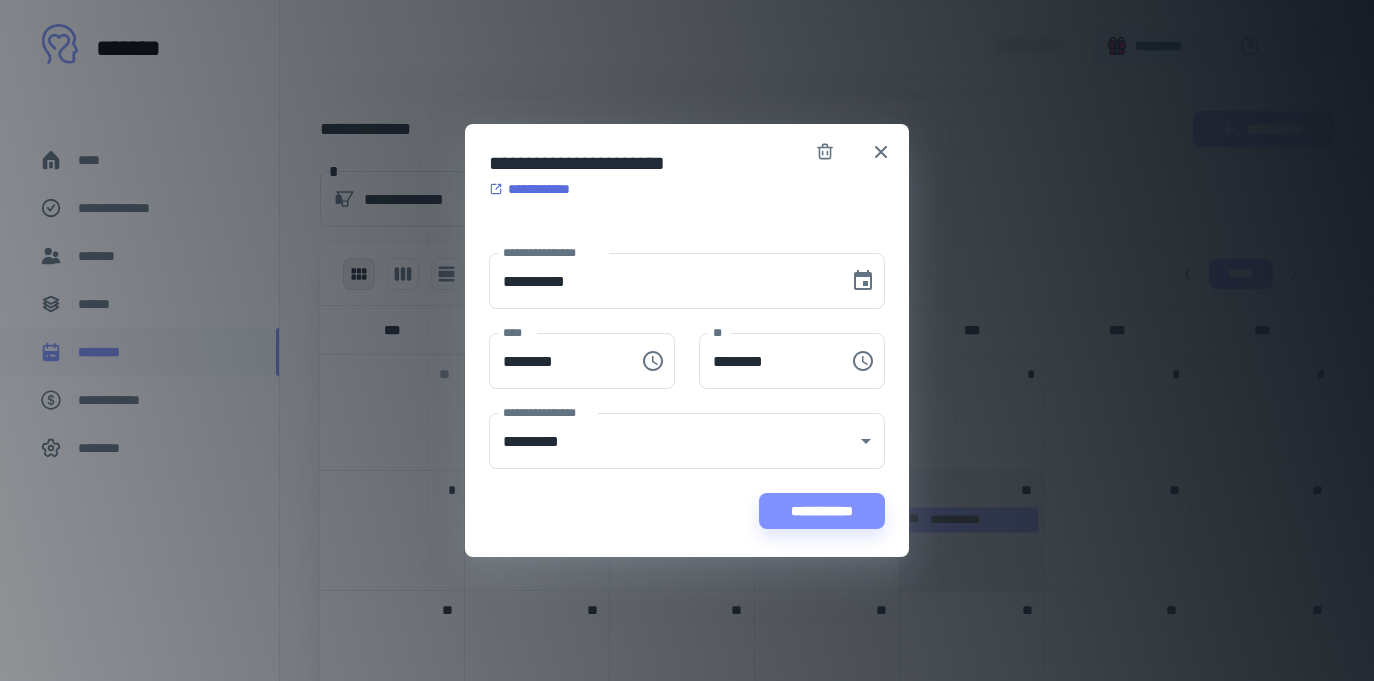 click on "**********" at bounding box center [536, 189] 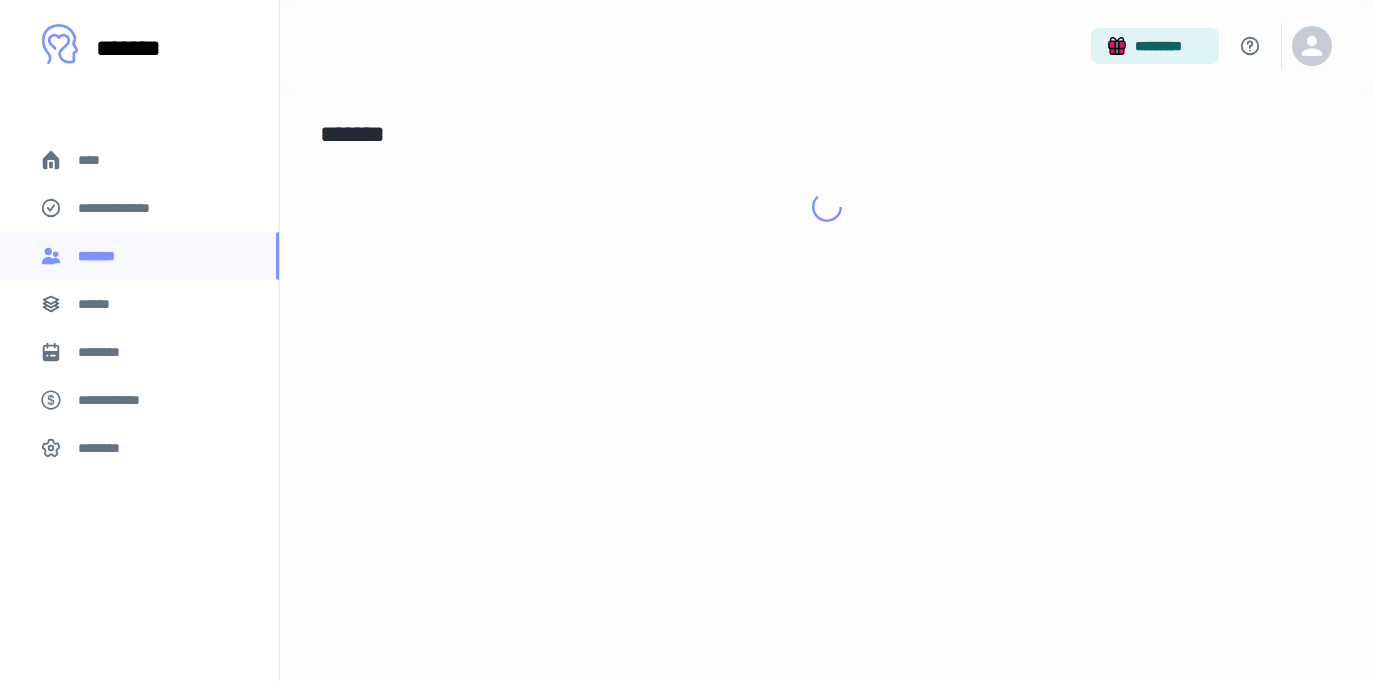 scroll, scrollTop: 0, scrollLeft: 0, axis: both 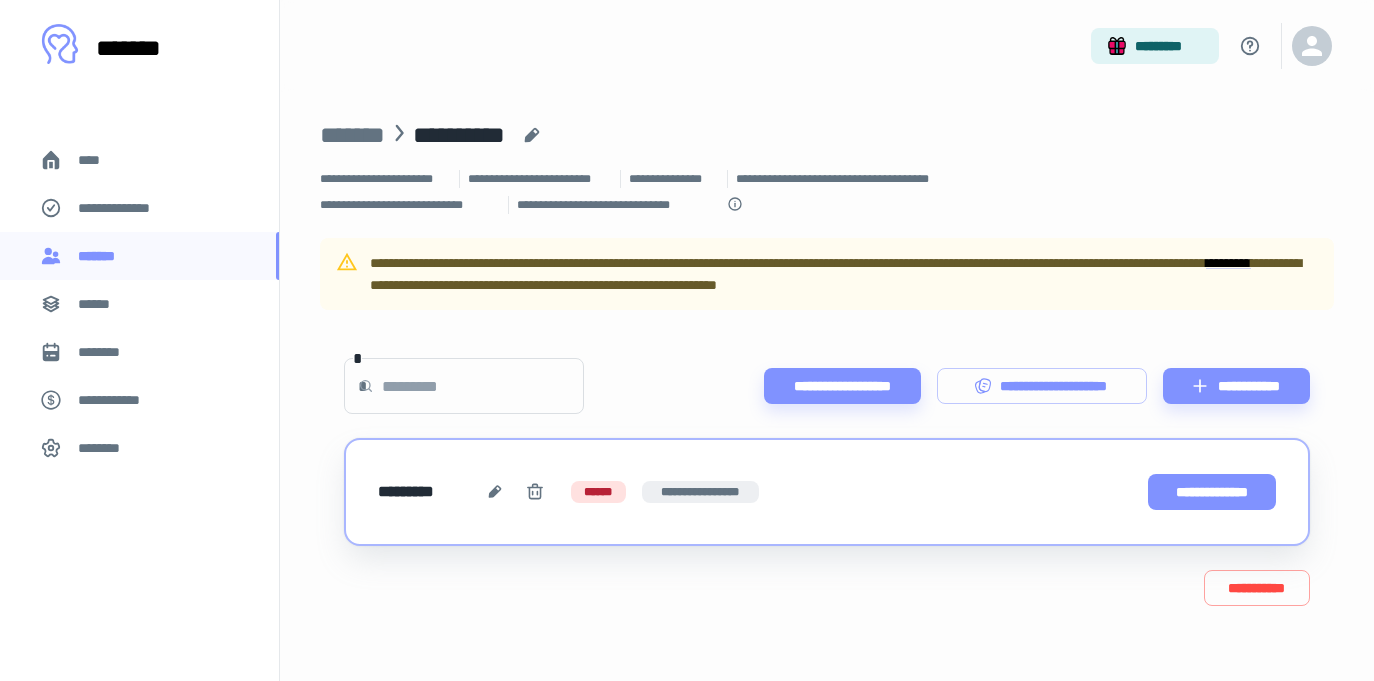 click on "**********" at bounding box center [1212, 492] 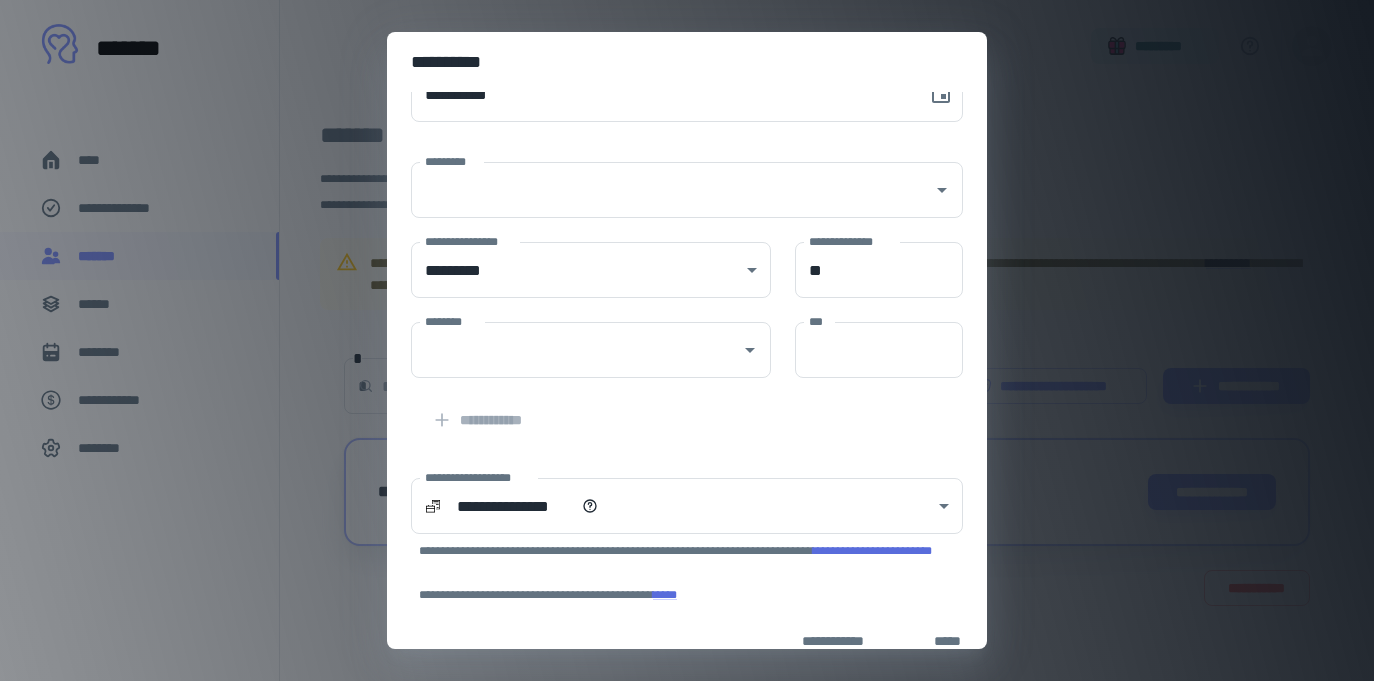 scroll, scrollTop: 0, scrollLeft: 0, axis: both 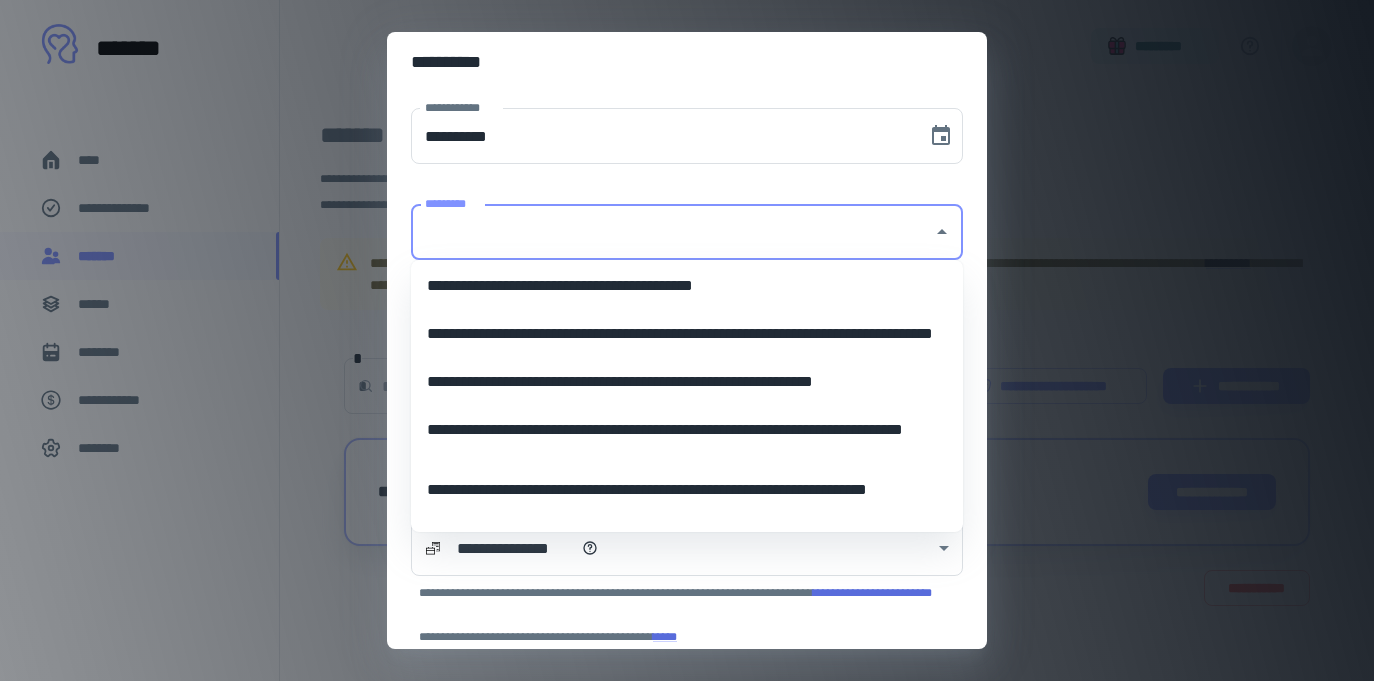 click on "*********" at bounding box center (672, 232) 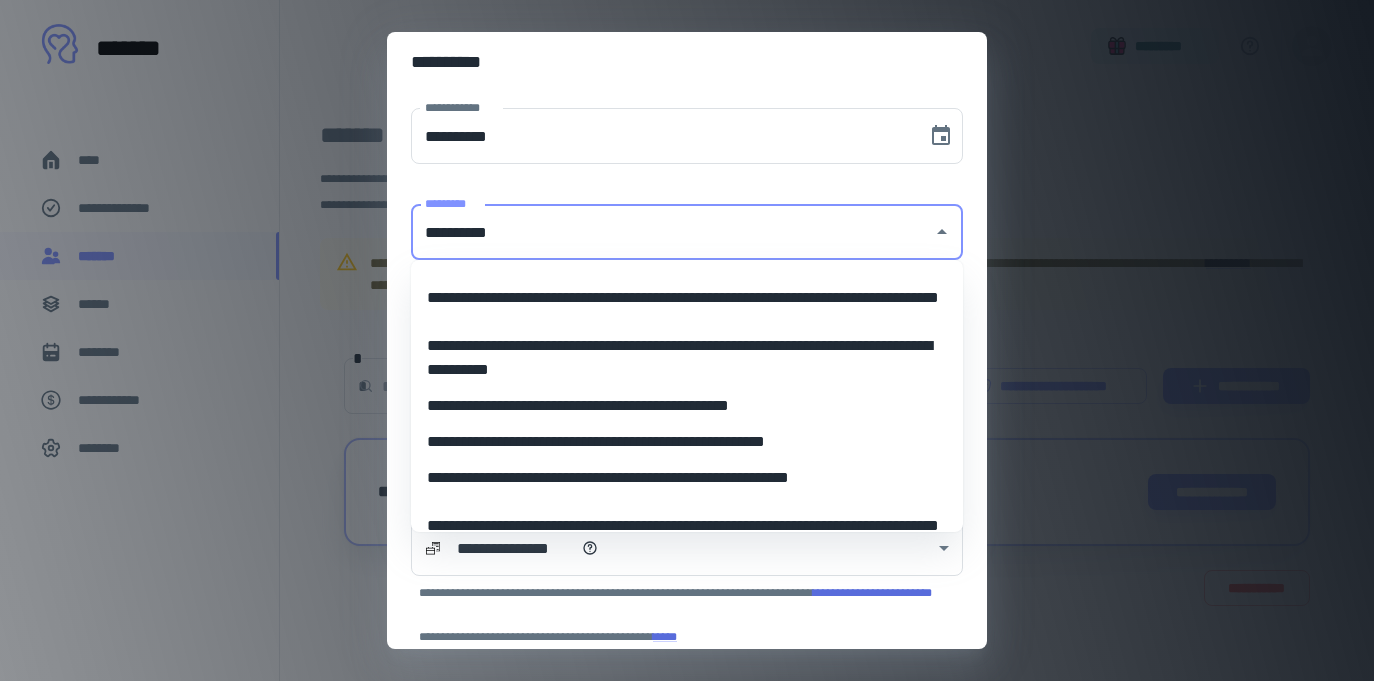 click on "**********" at bounding box center (687, 442) 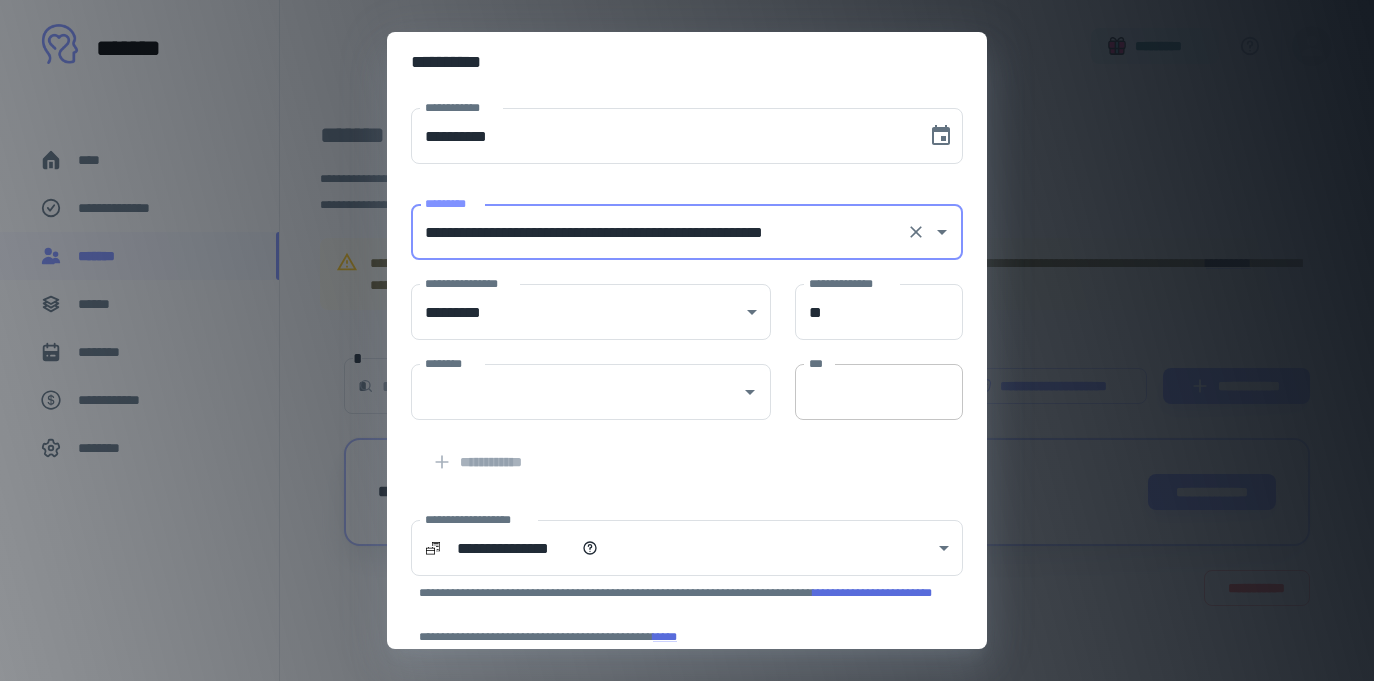 type on "**********" 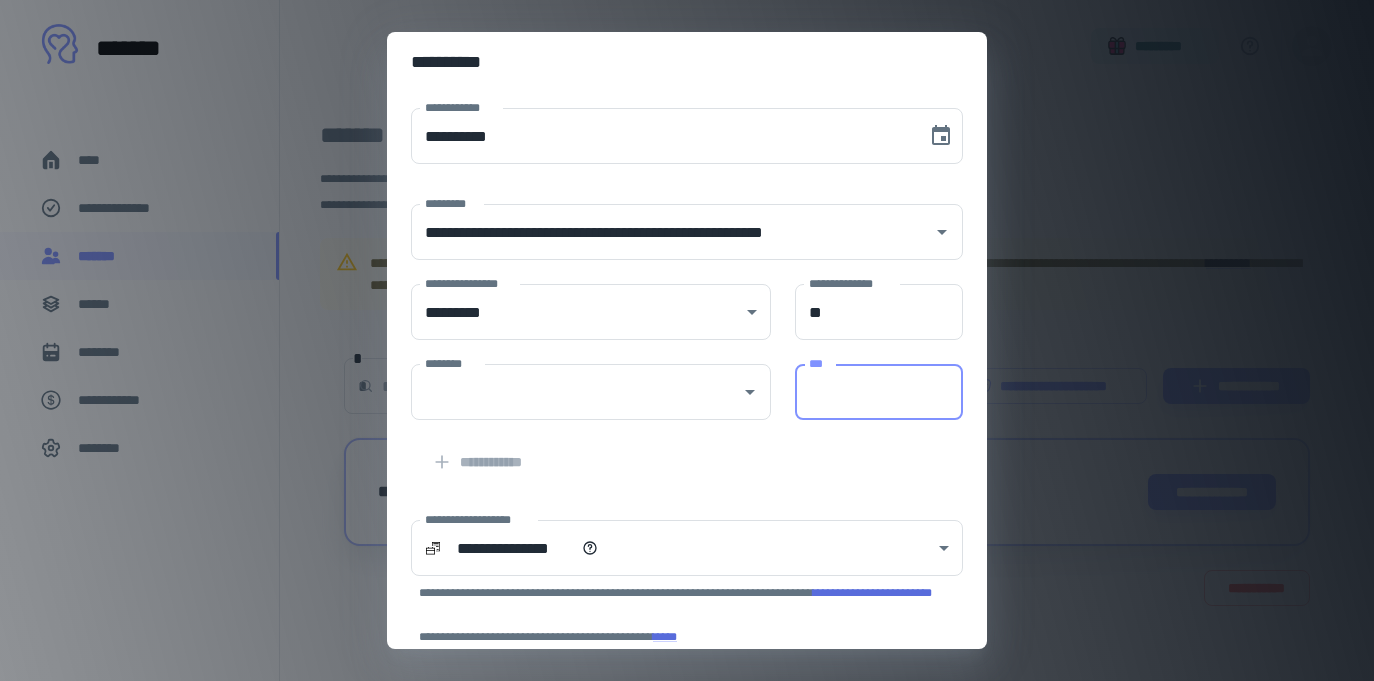 click on "***" at bounding box center [879, 392] 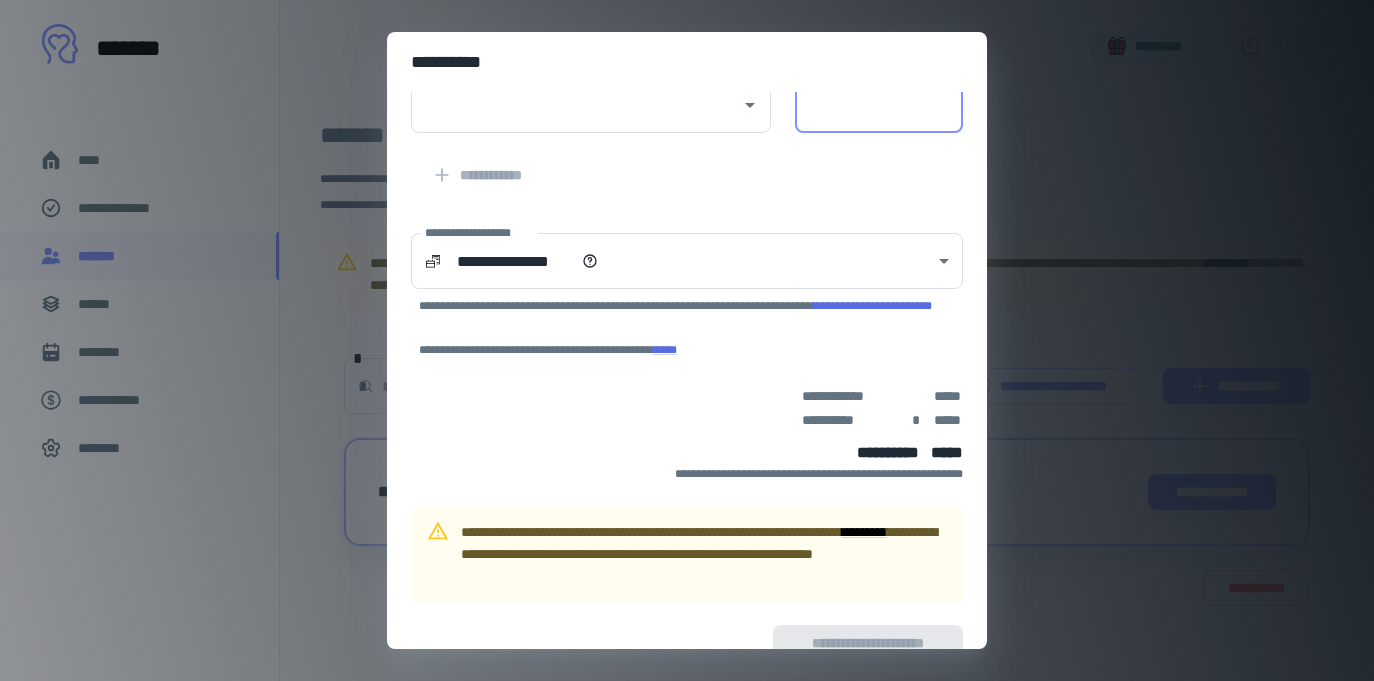 scroll, scrollTop: 293, scrollLeft: 0, axis: vertical 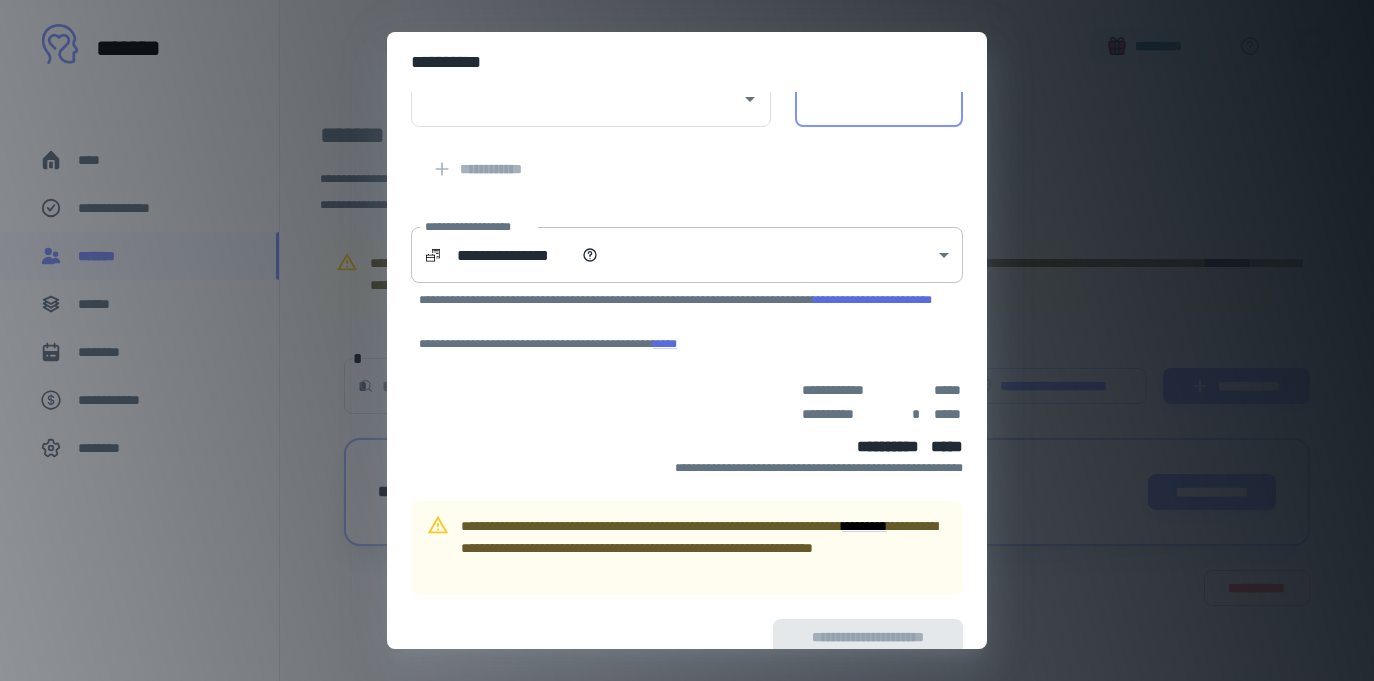 click on "[NUMBER] [STREET], [CITY], [STATE]" at bounding box center (687, 340) 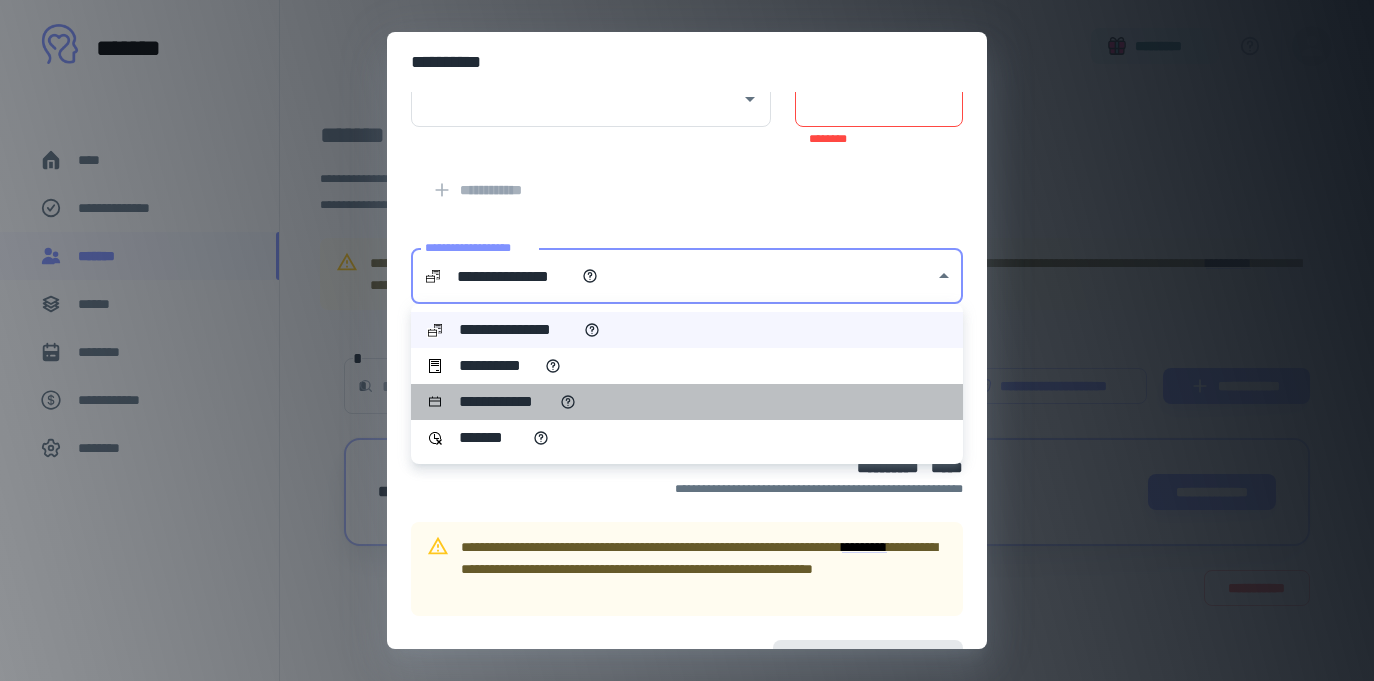 click on "**********" at bounding box center [505, 402] 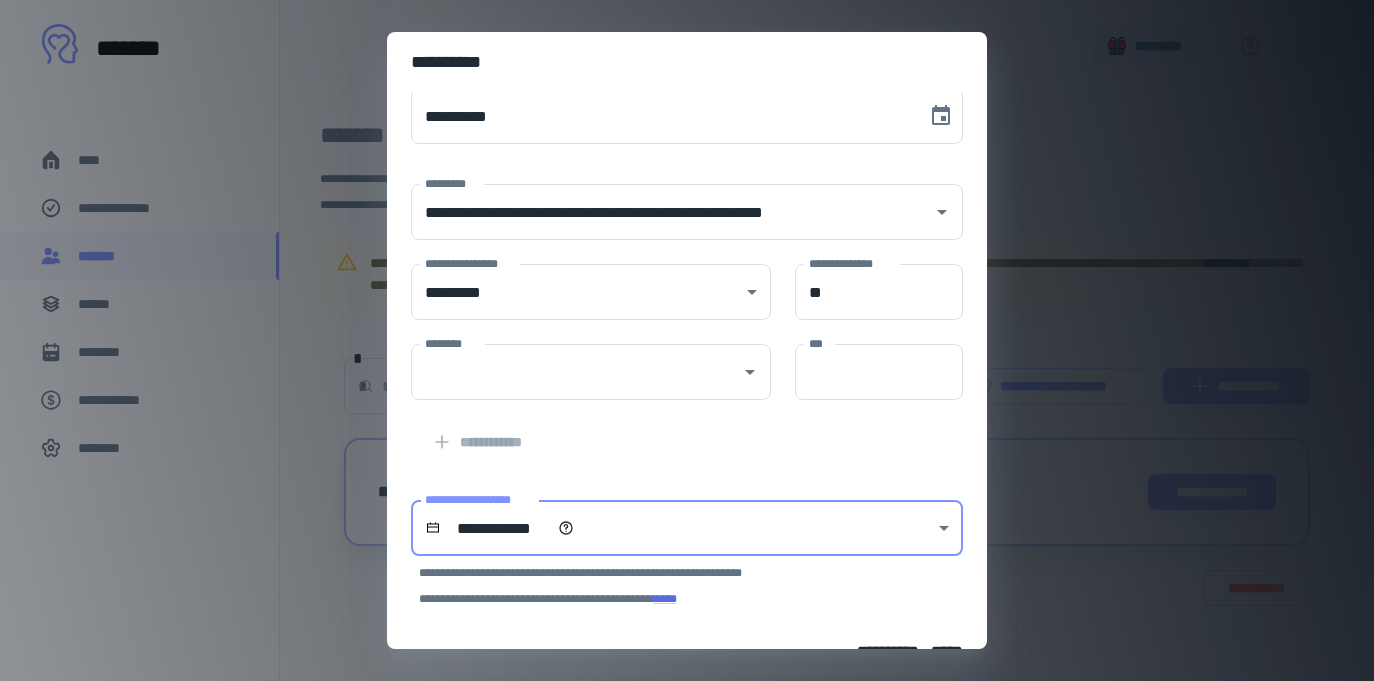 scroll, scrollTop: 133, scrollLeft: 0, axis: vertical 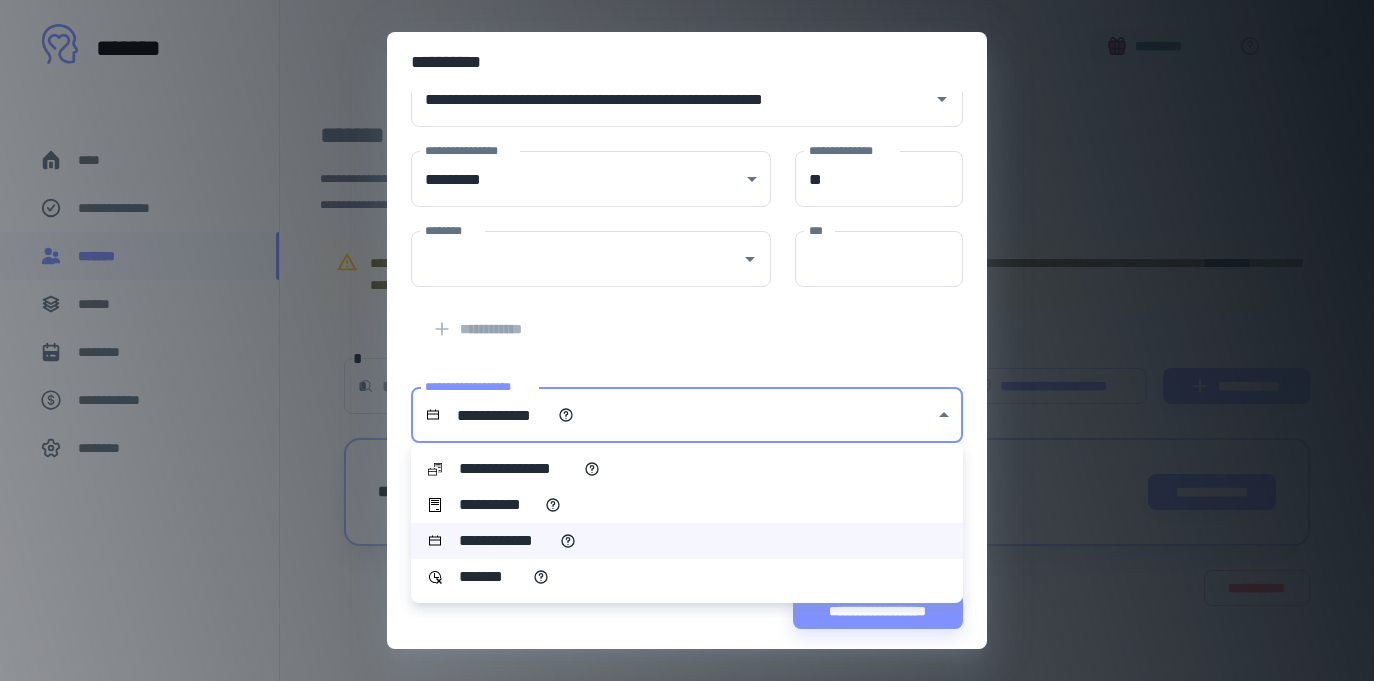 click on "[NUMBER] [STREET], [CITY], [STATE]" at bounding box center (687, 340) 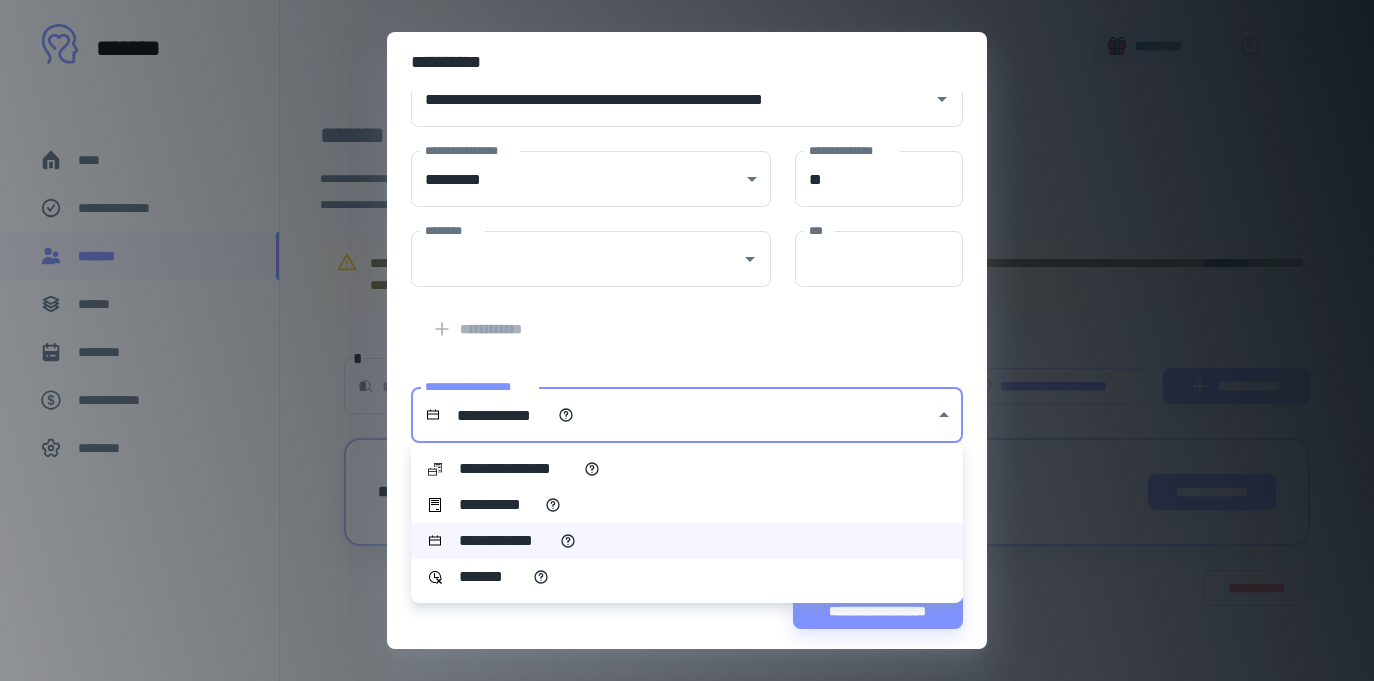 click on "**********" at bounding box center (687, 505) 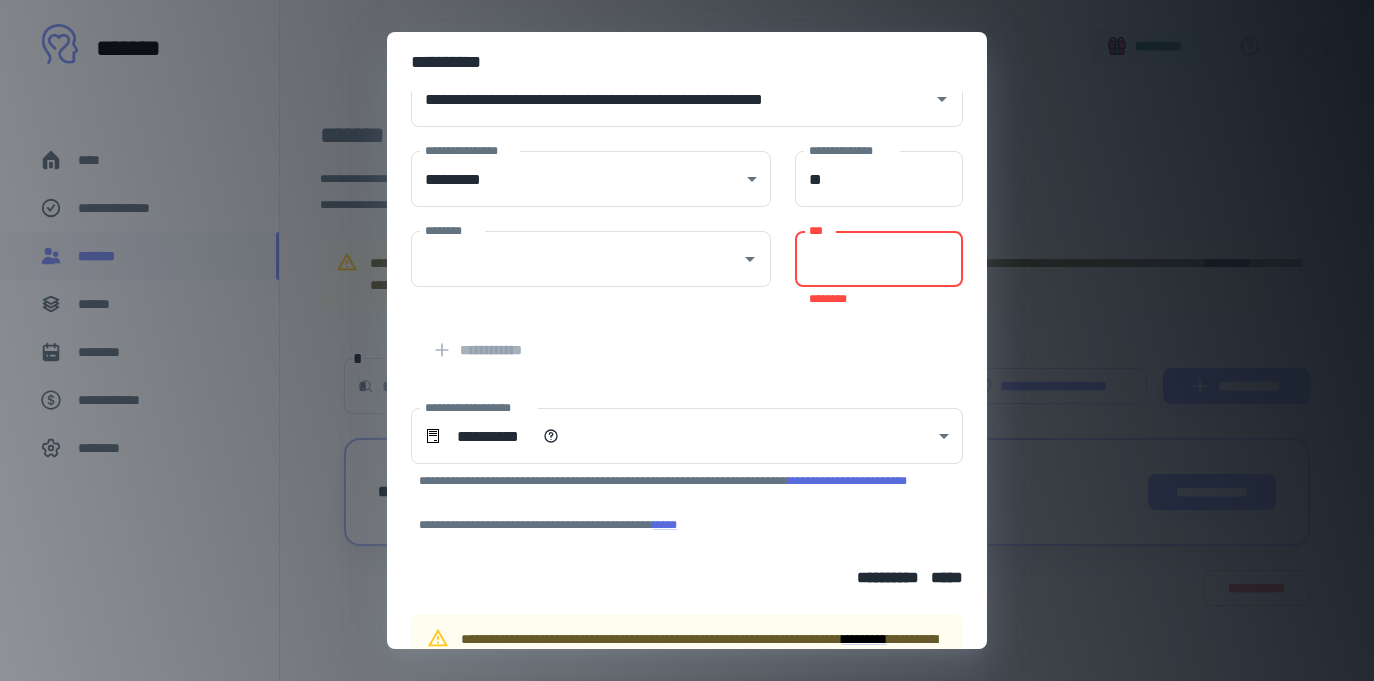 click on "***" at bounding box center [879, 259] 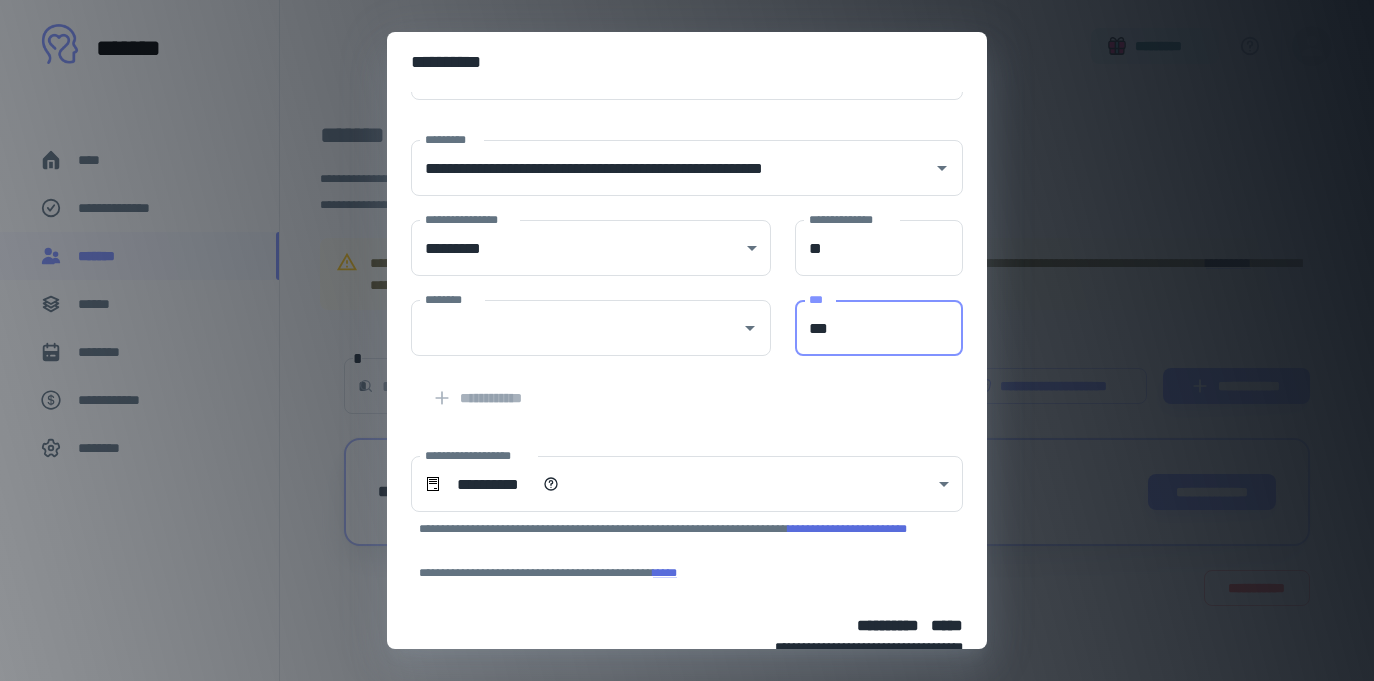scroll, scrollTop: 67, scrollLeft: 0, axis: vertical 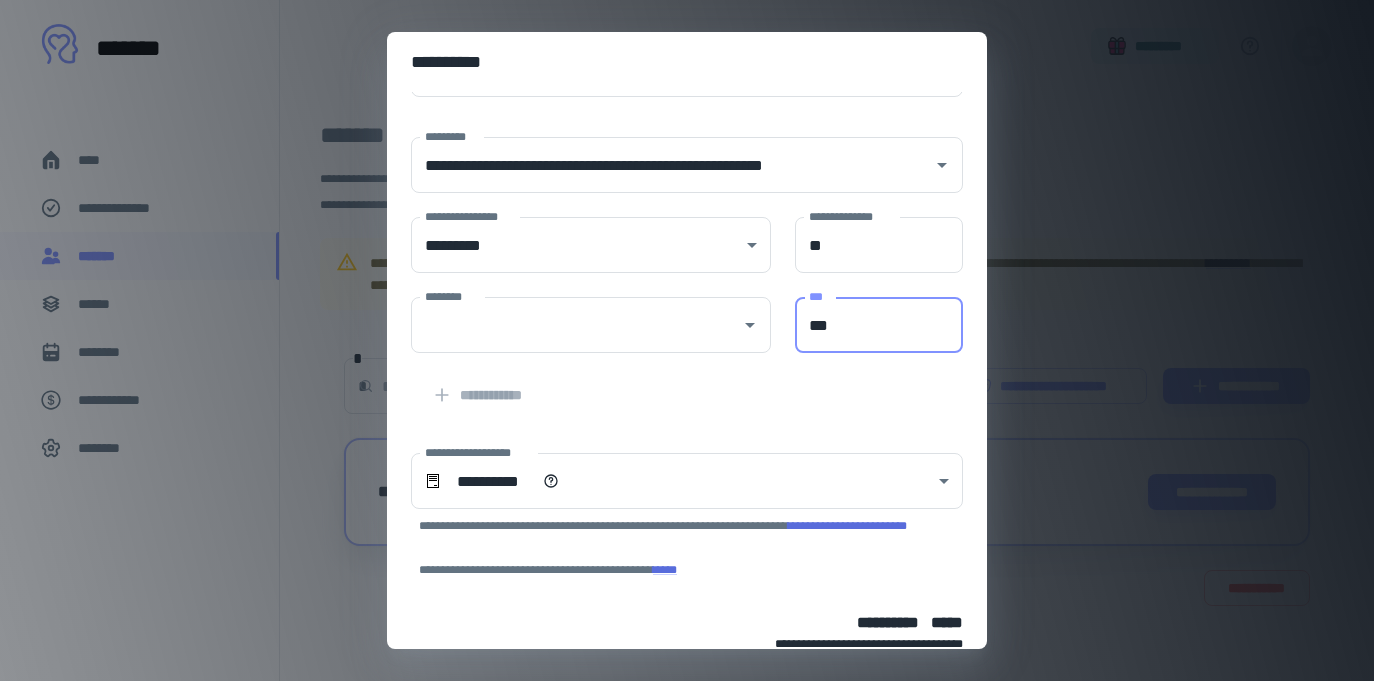 type on "***" 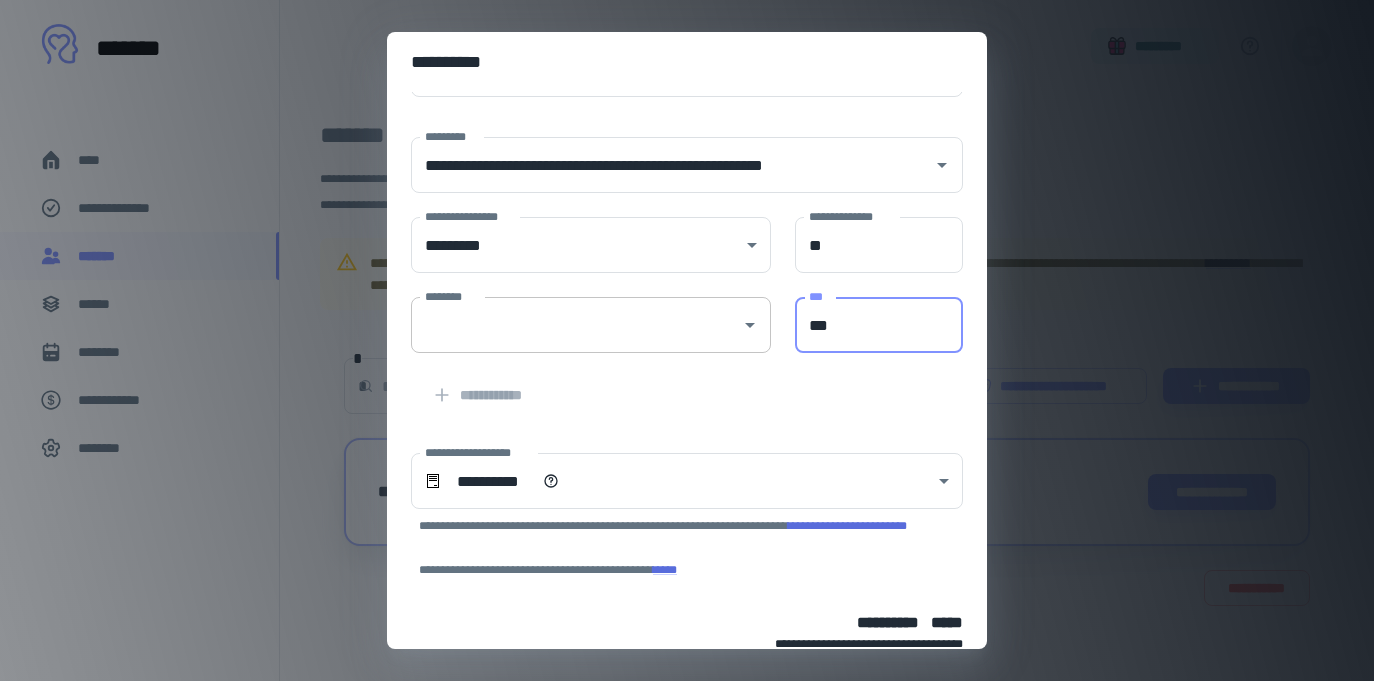 click on "********" at bounding box center [576, 325] 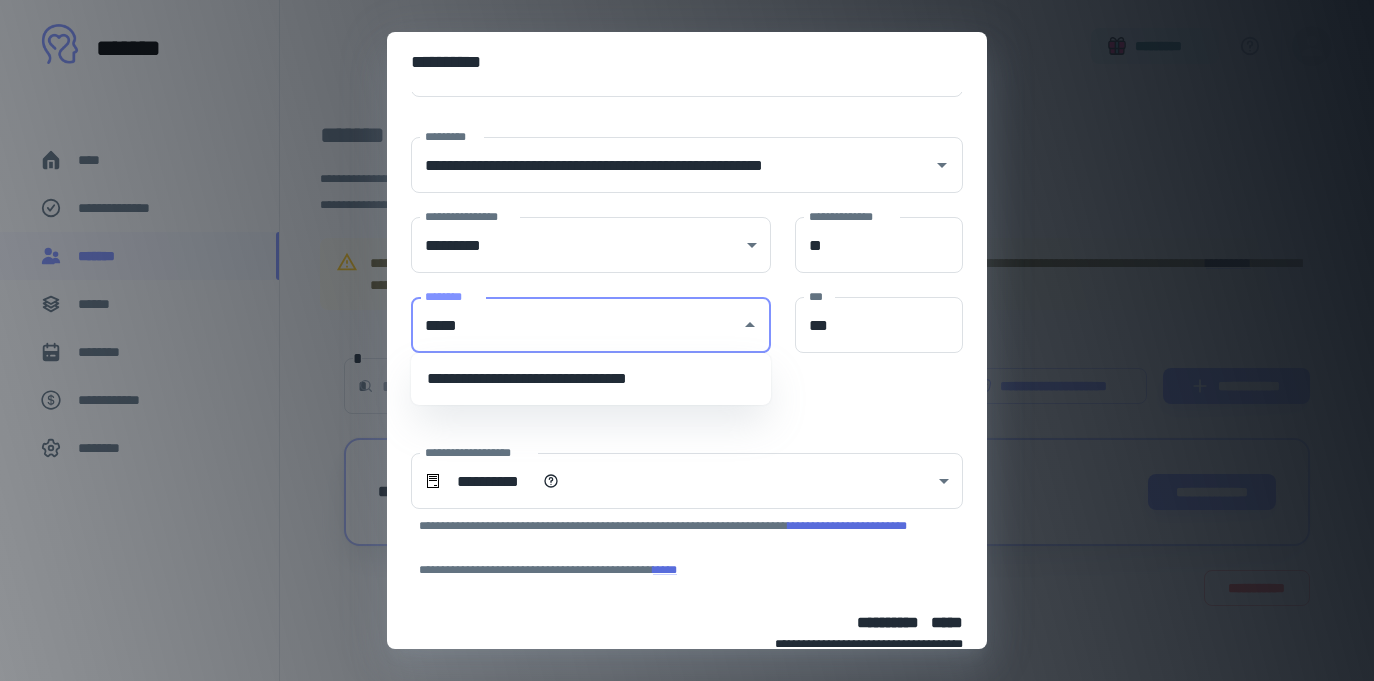 click on "**********" at bounding box center [591, 379] 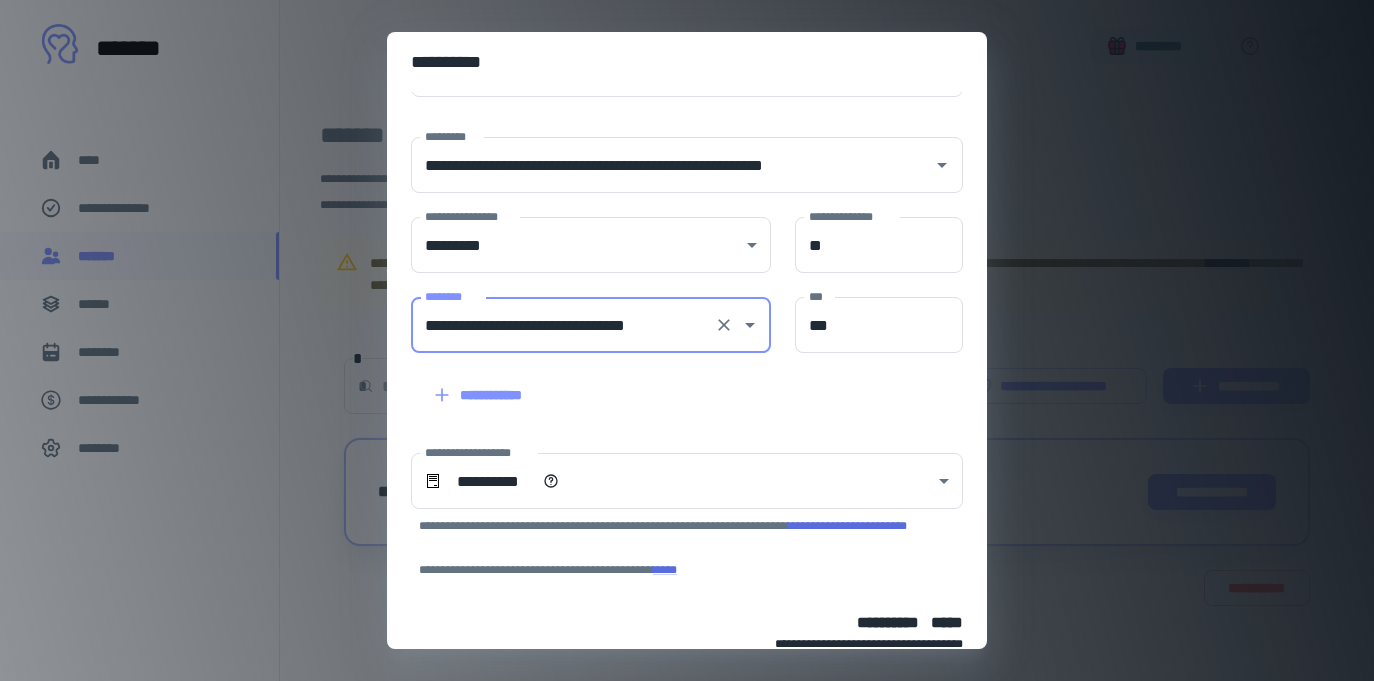 scroll, scrollTop: 269, scrollLeft: 0, axis: vertical 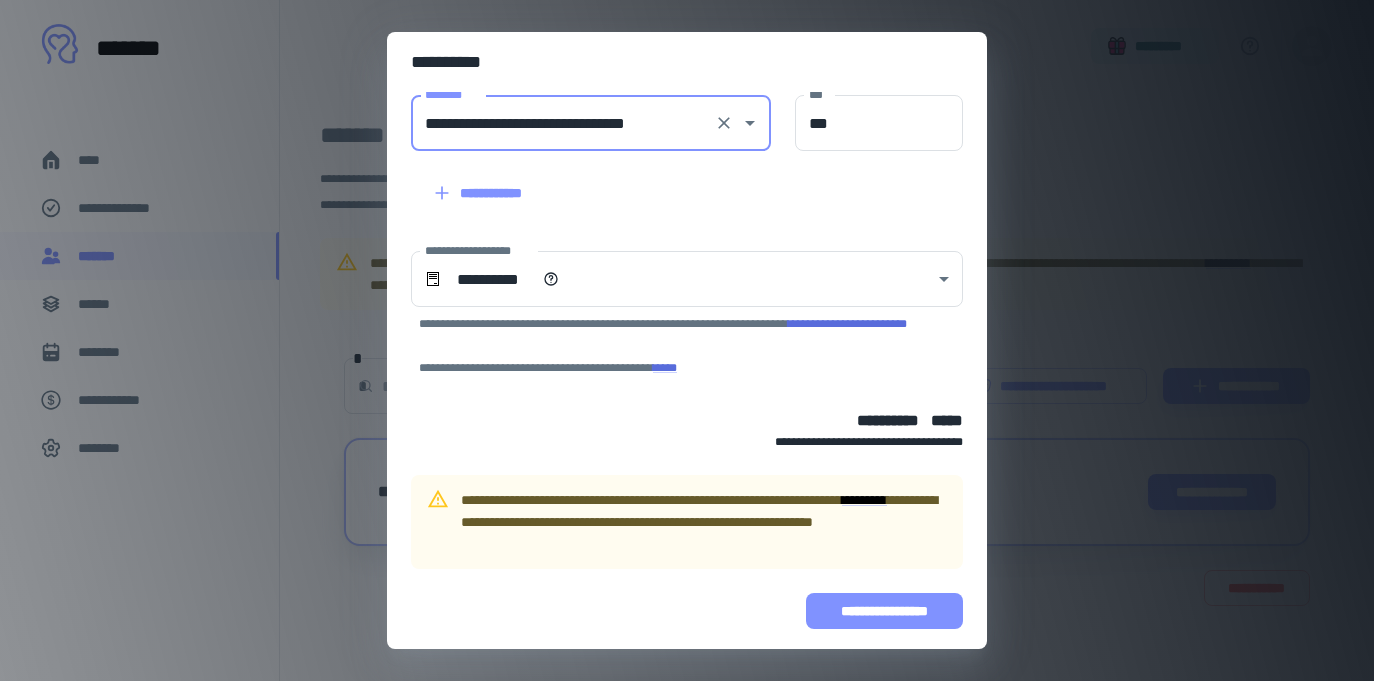 type on "**********" 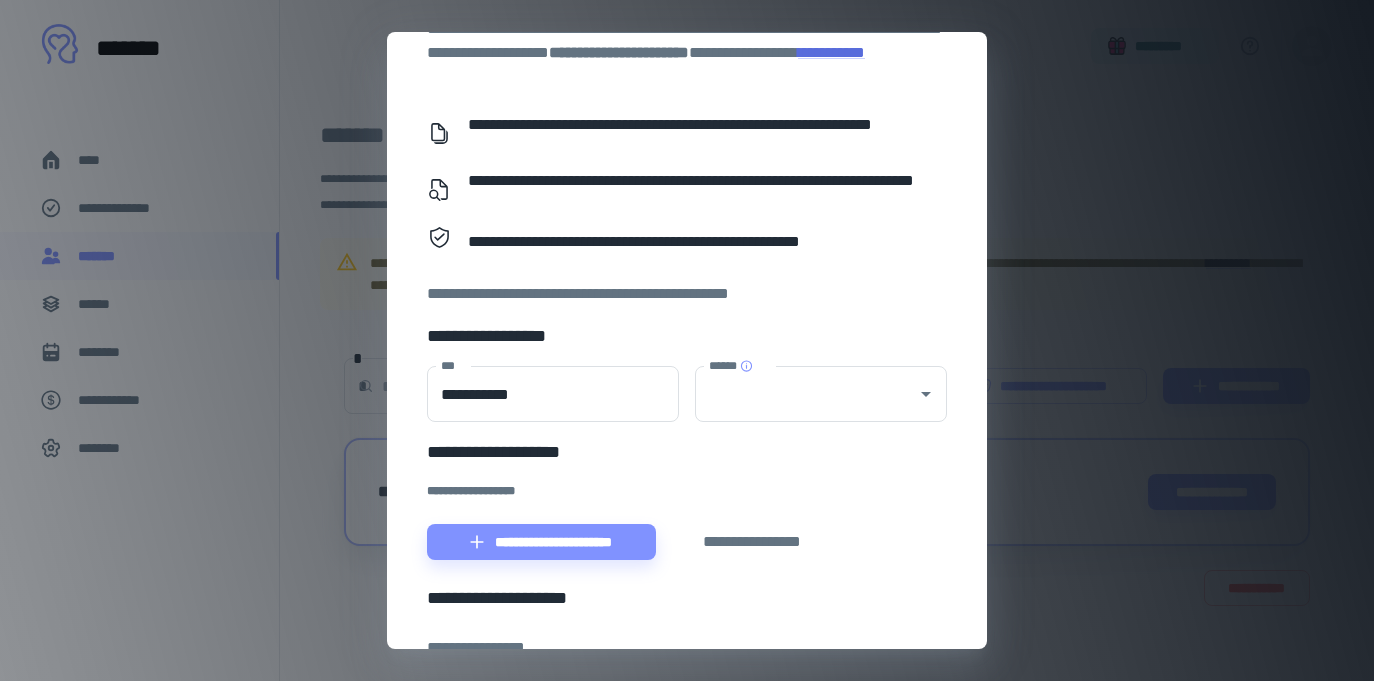 scroll, scrollTop: 320, scrollLeft: 0, axis: vertical 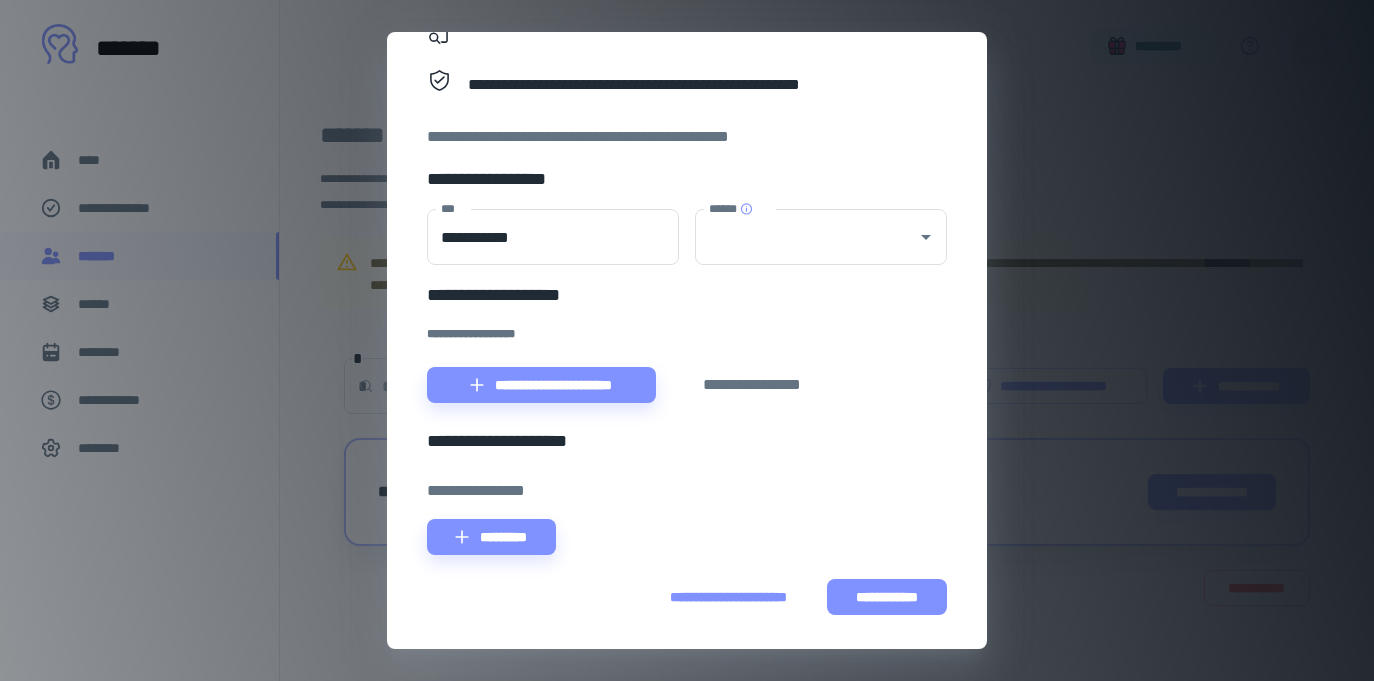 click on "**********" at bounding box center (887, 597) 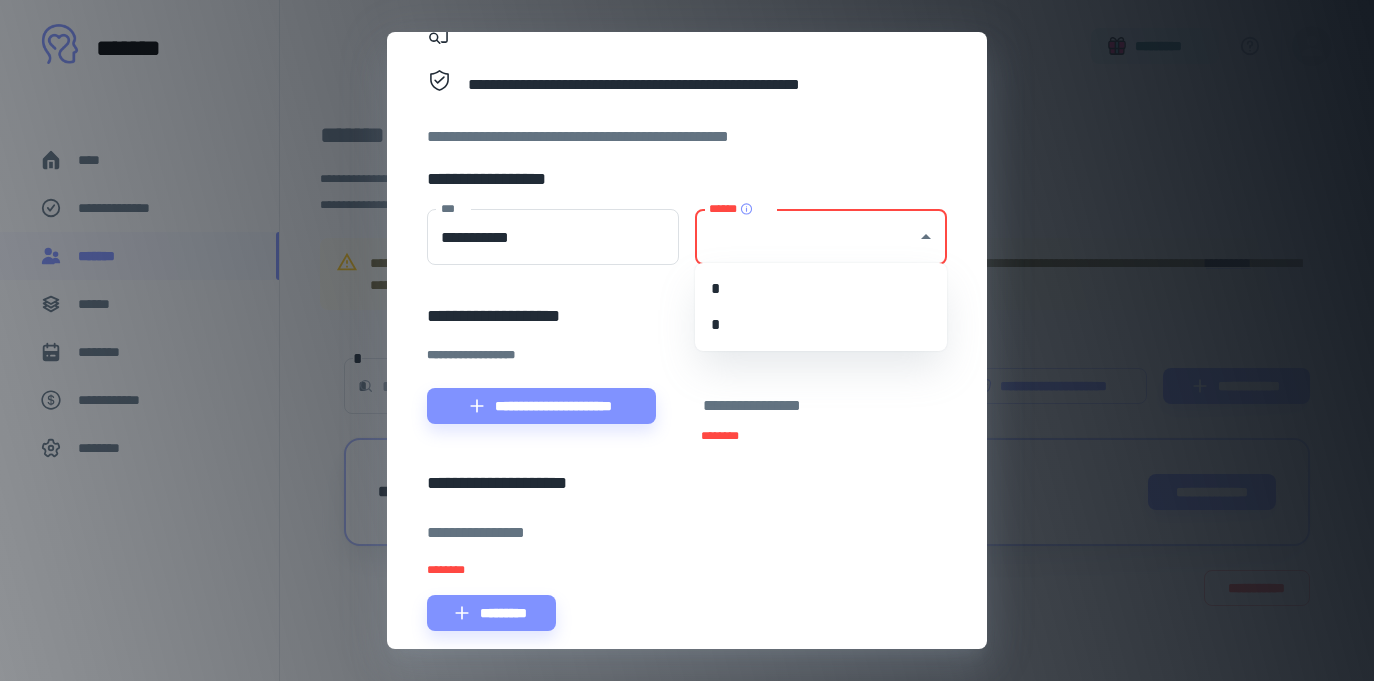 click on "******" at bounding box center [806, 237] 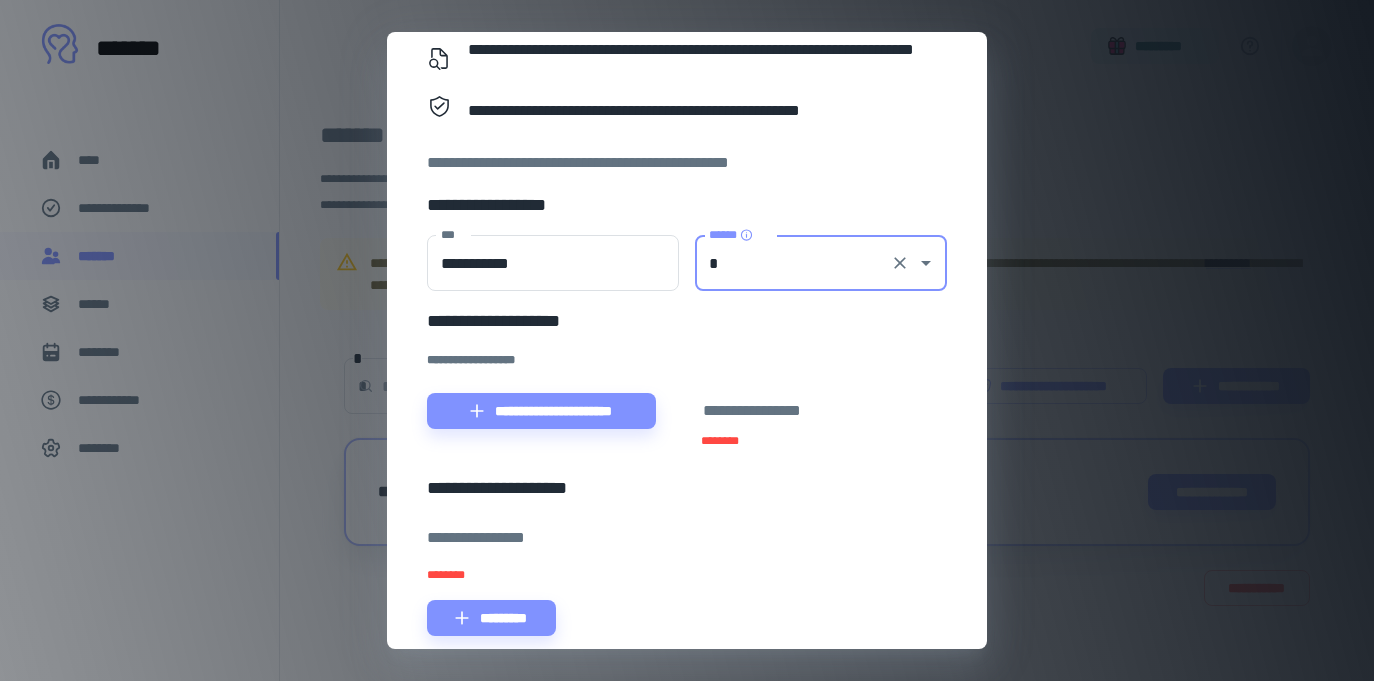 scroll, scrollTop: 375, scrollLeft: 0, axis: vertical 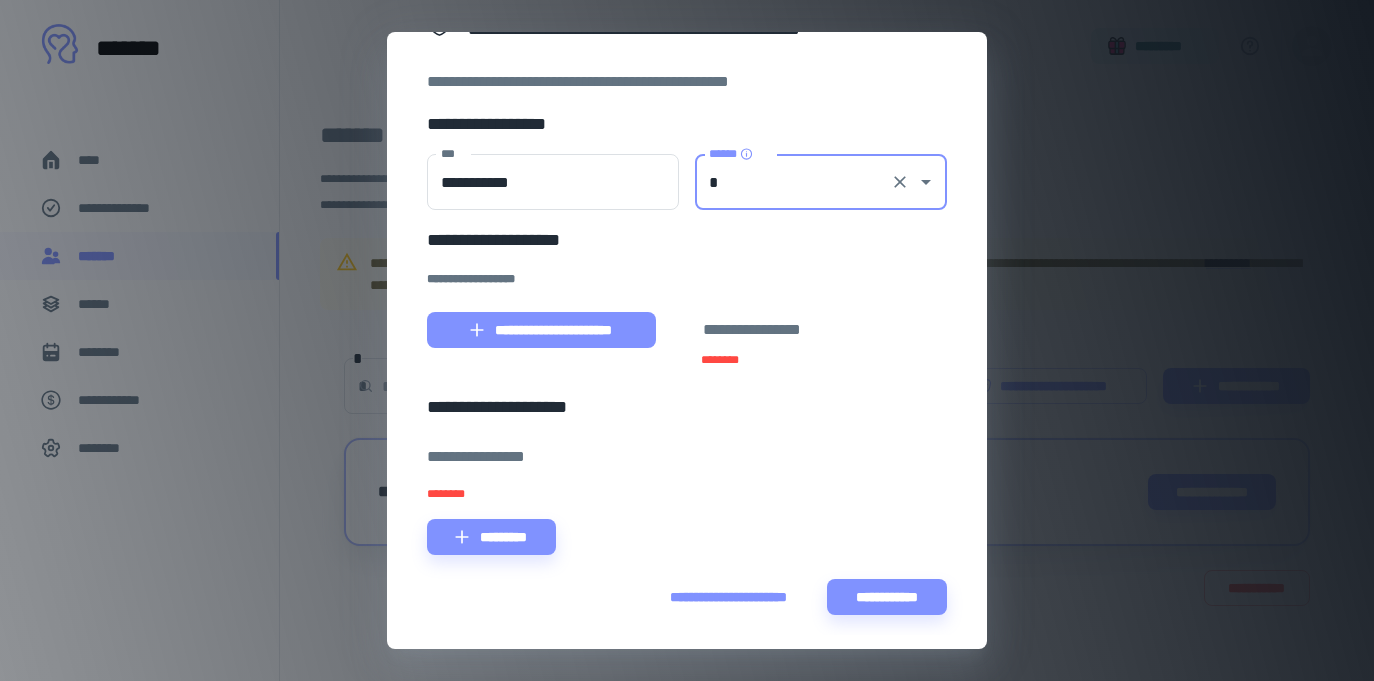 click on "**********" at bounding box center (541, 330) 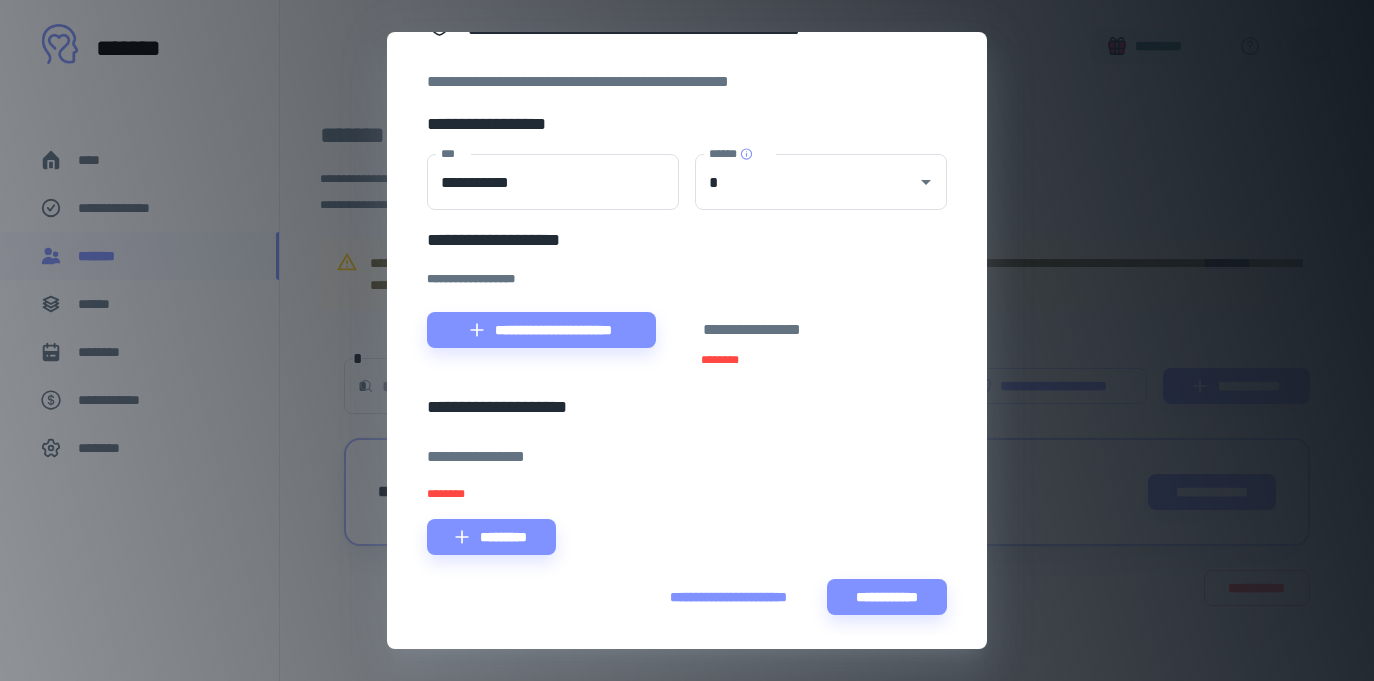 scroll, scrollTop: 321, scrollLeft: 0, axis: vertical 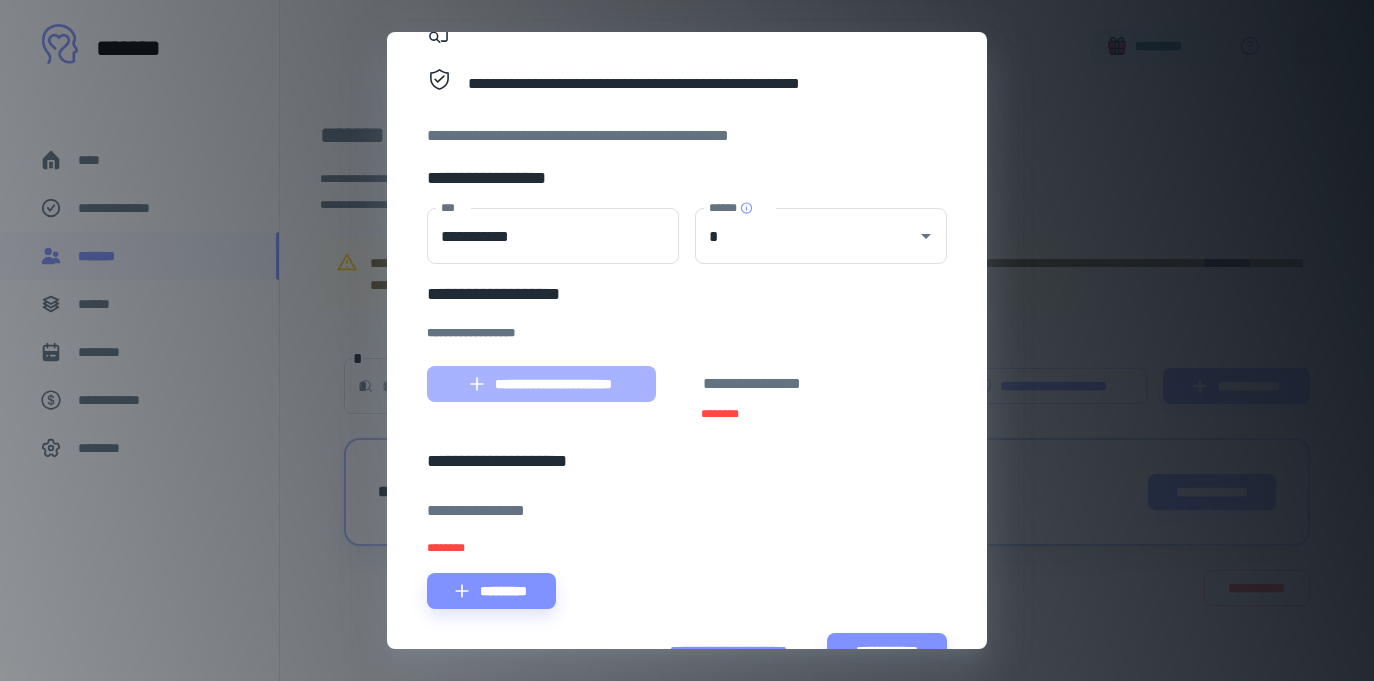 click on "**********" at bounding box center [541, 384] 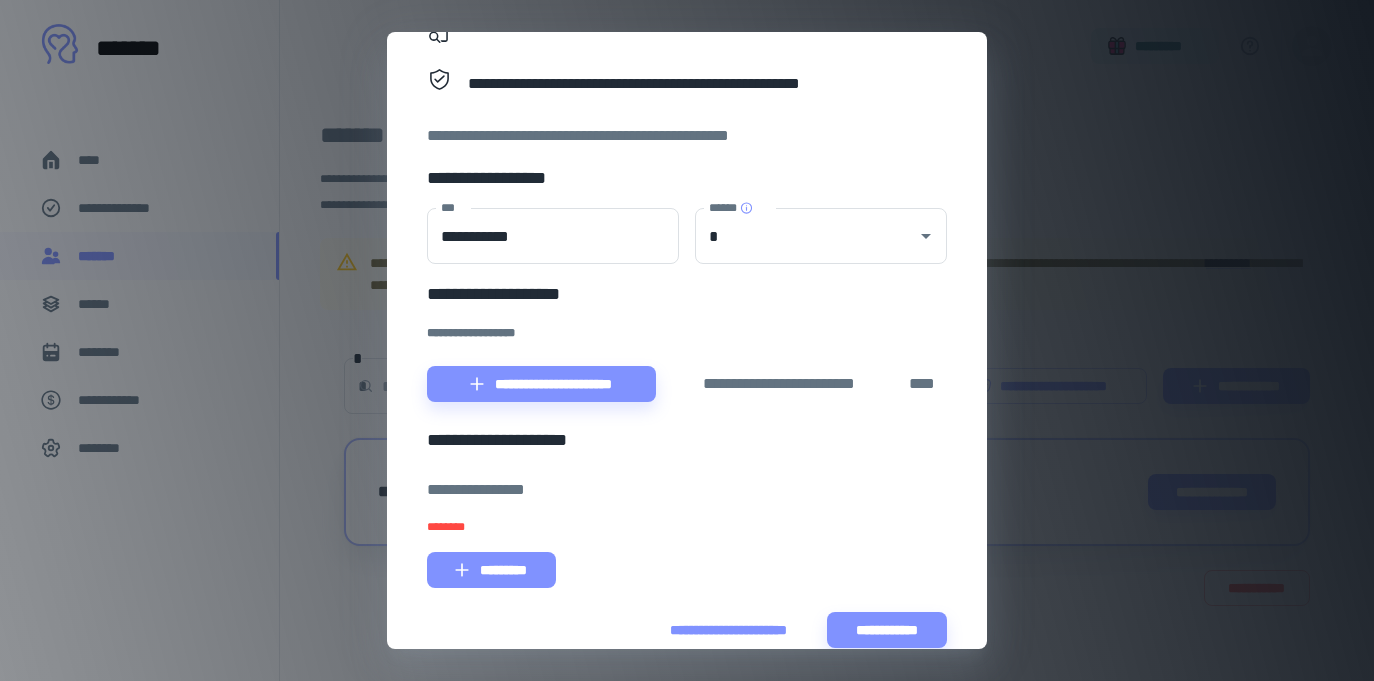 click on "*********" at bounding box center (491, 570) 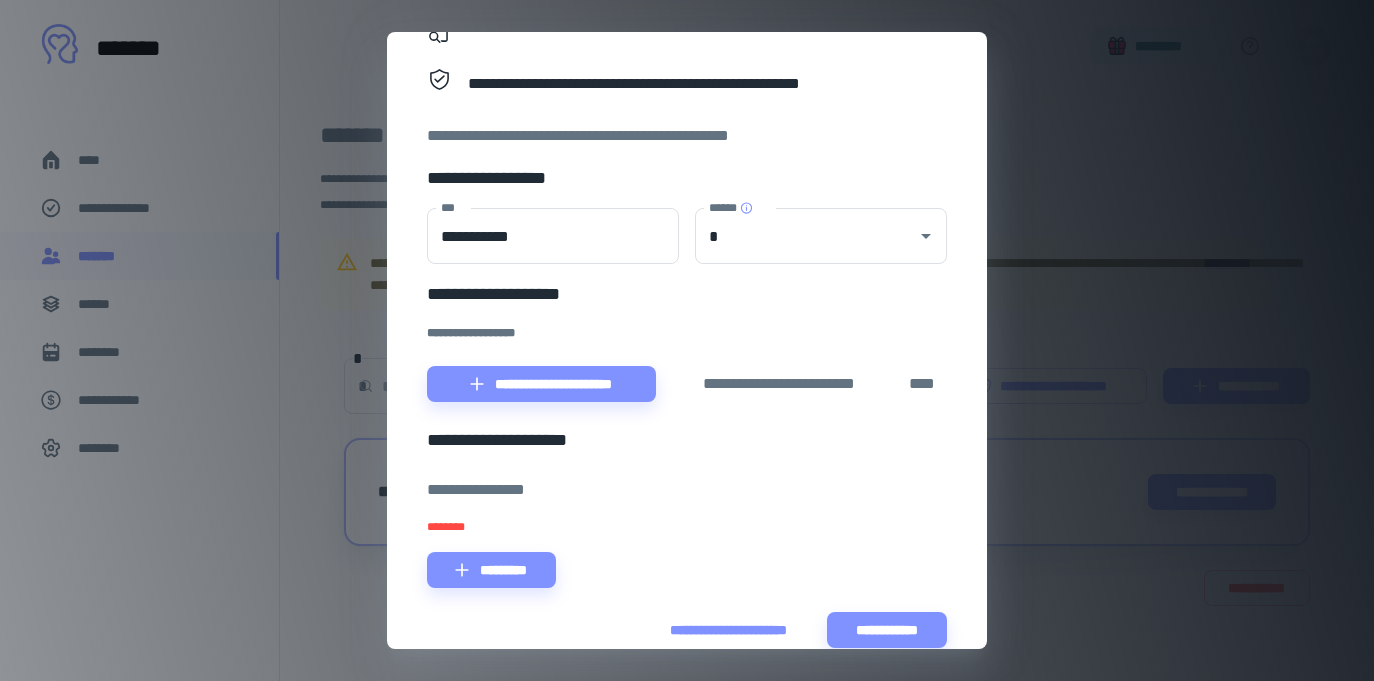 scroll, scrollTop: 320, scrollLeft: 0, axis: vertical 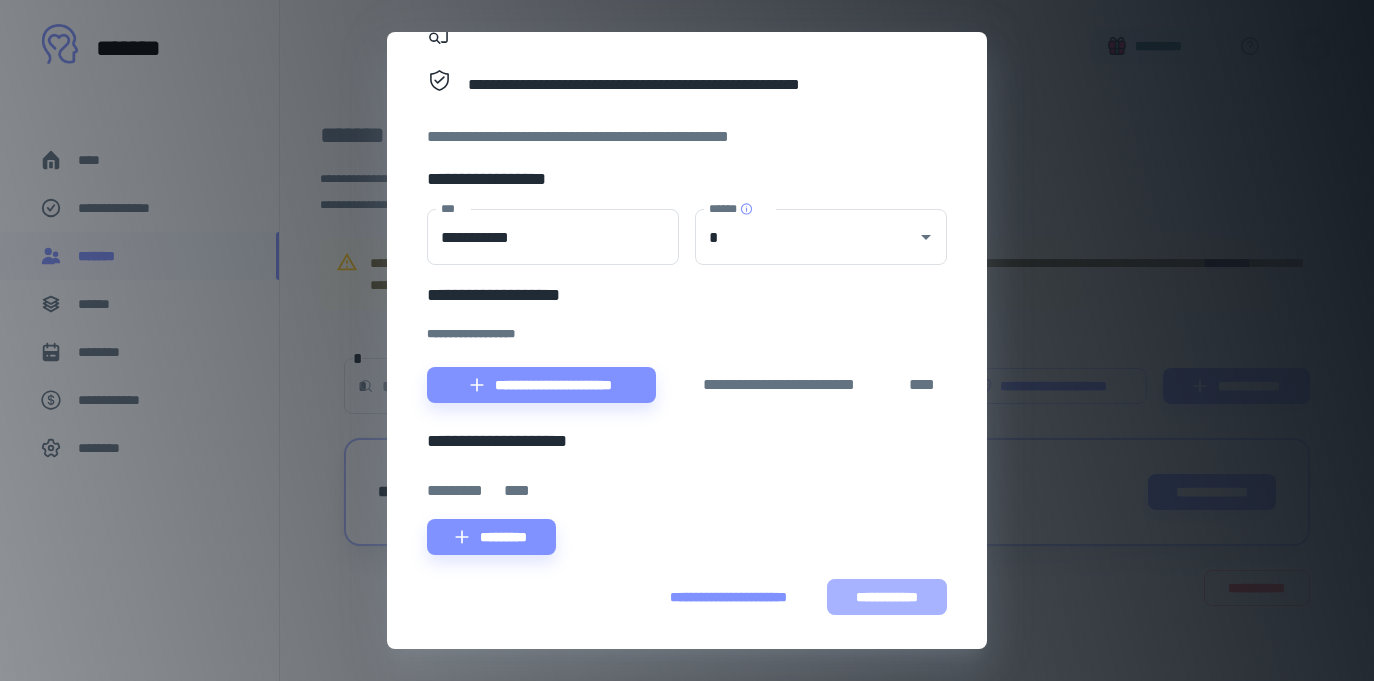 click on "**********" at bounding box center (887, 597) 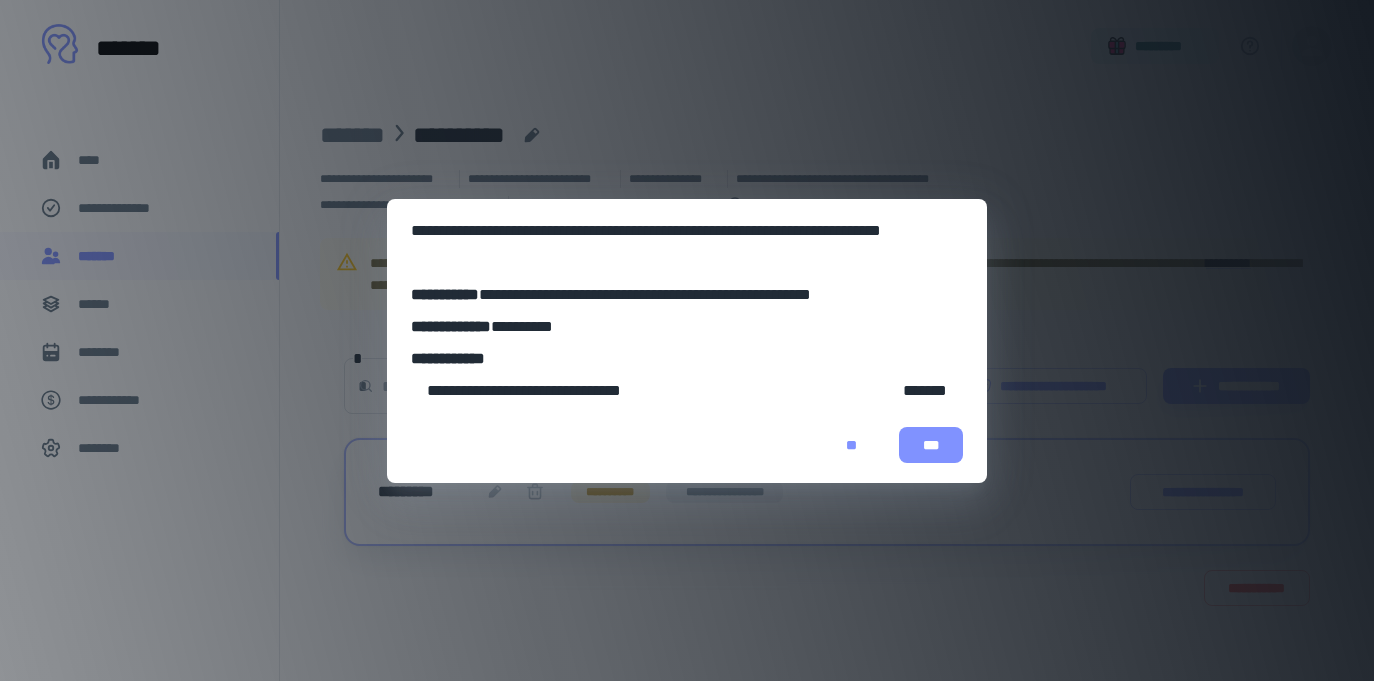 click on "***" at bounding box center (931, 445) 